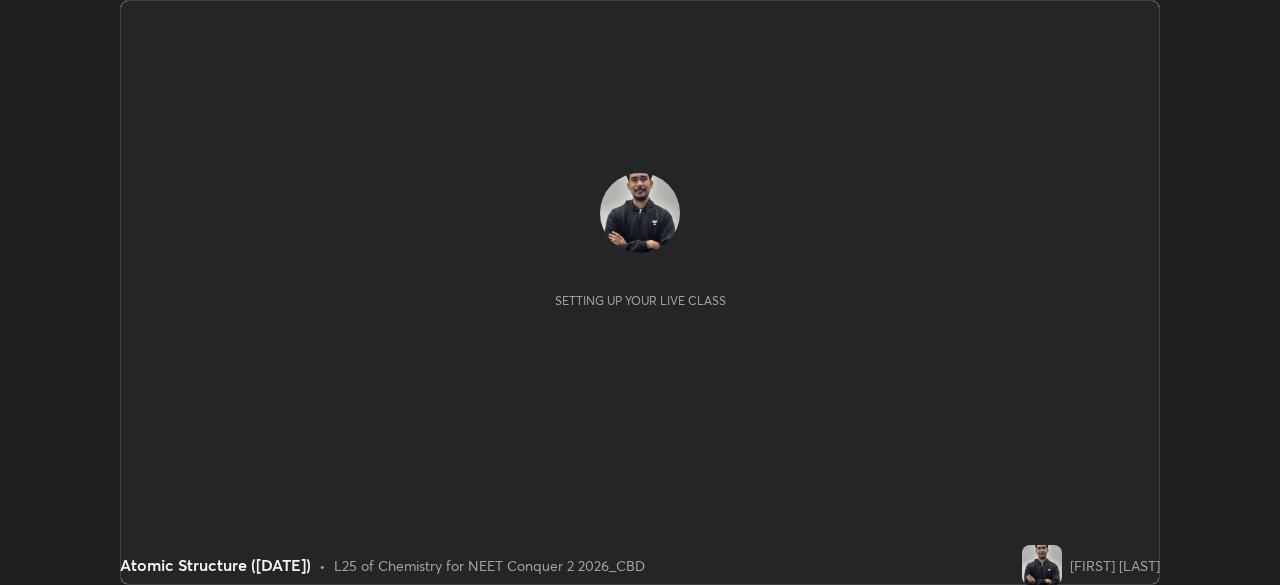 scroll, scrollTop: 0, scrollLeft: 0, axis: both 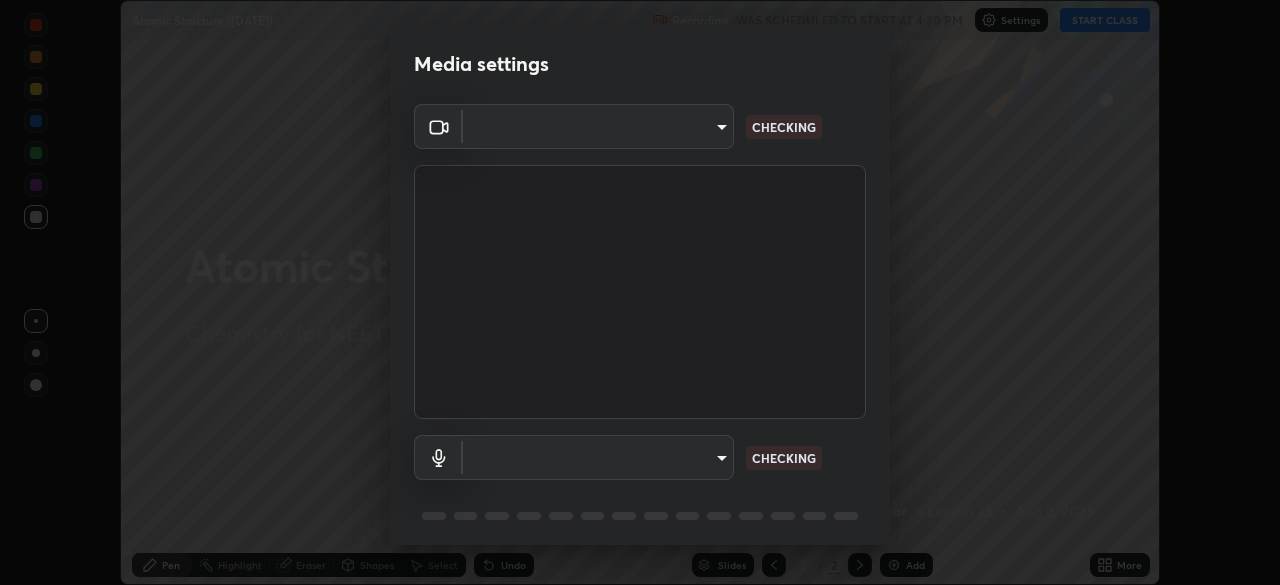 type on "f379f88c7eecd18b82443c427f5097107980474ccb0a7da4b49bb88eac045dbe" 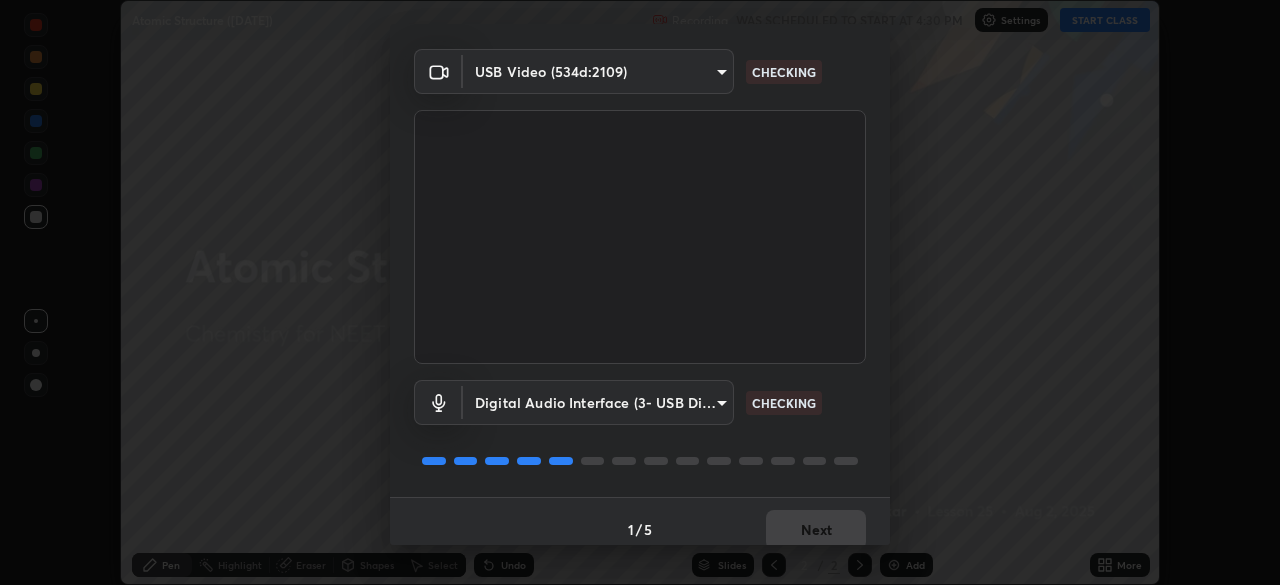 scroll, scrollTop: 71, scrollLeft: 0, axis: vertical 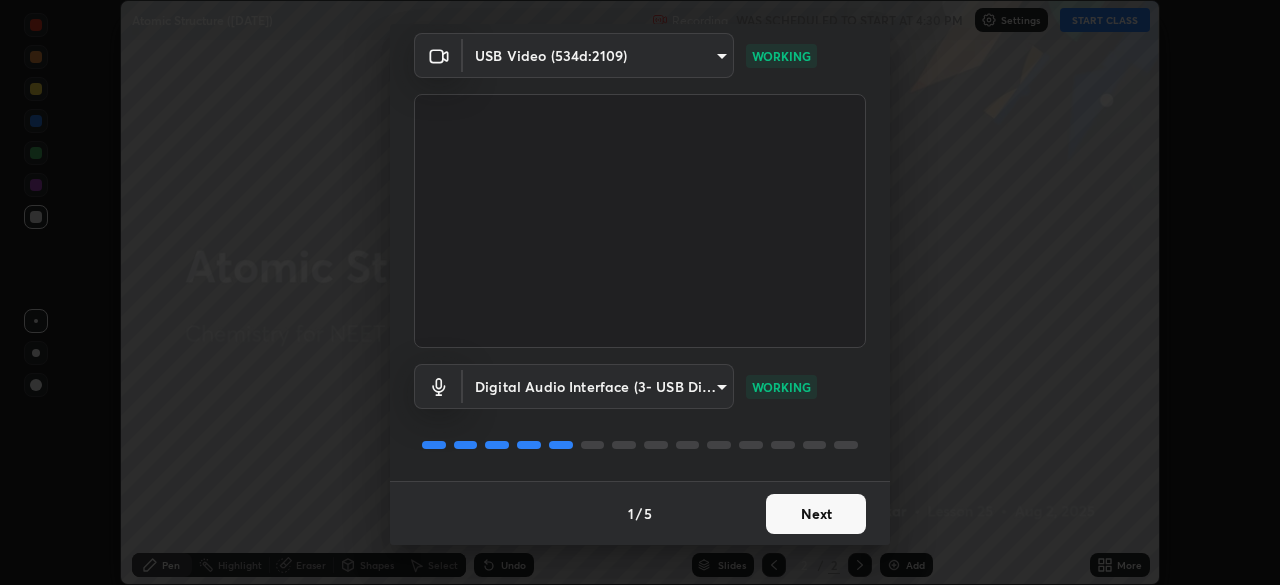click on "Next" at bounding box center [816, 514] 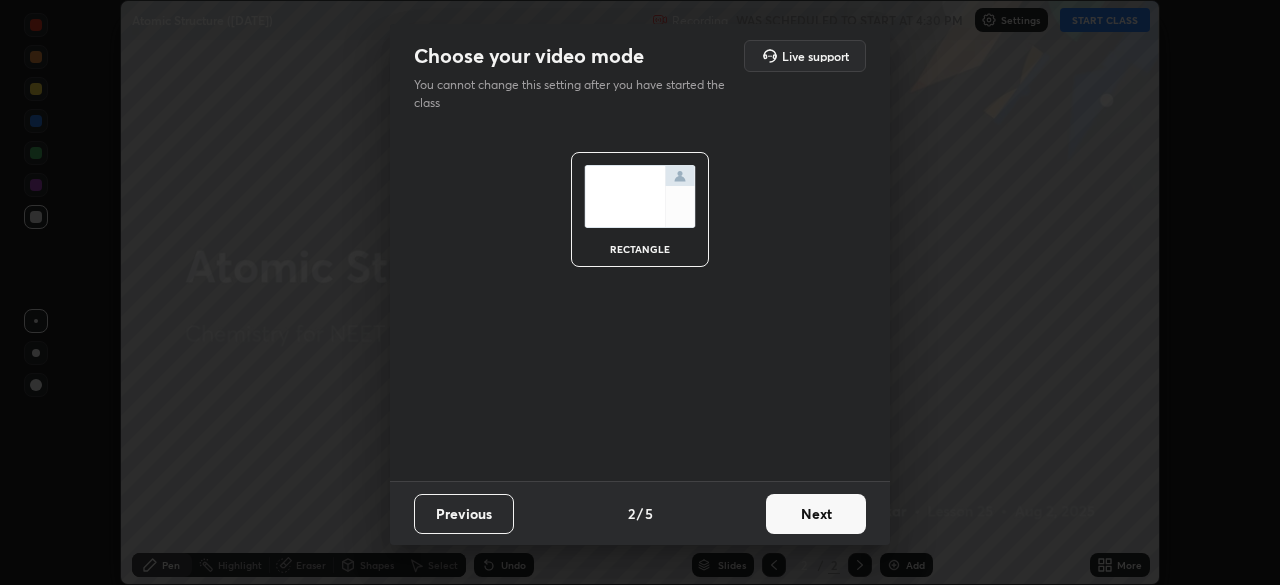 click on "Next" at bounding box center [816, 514] 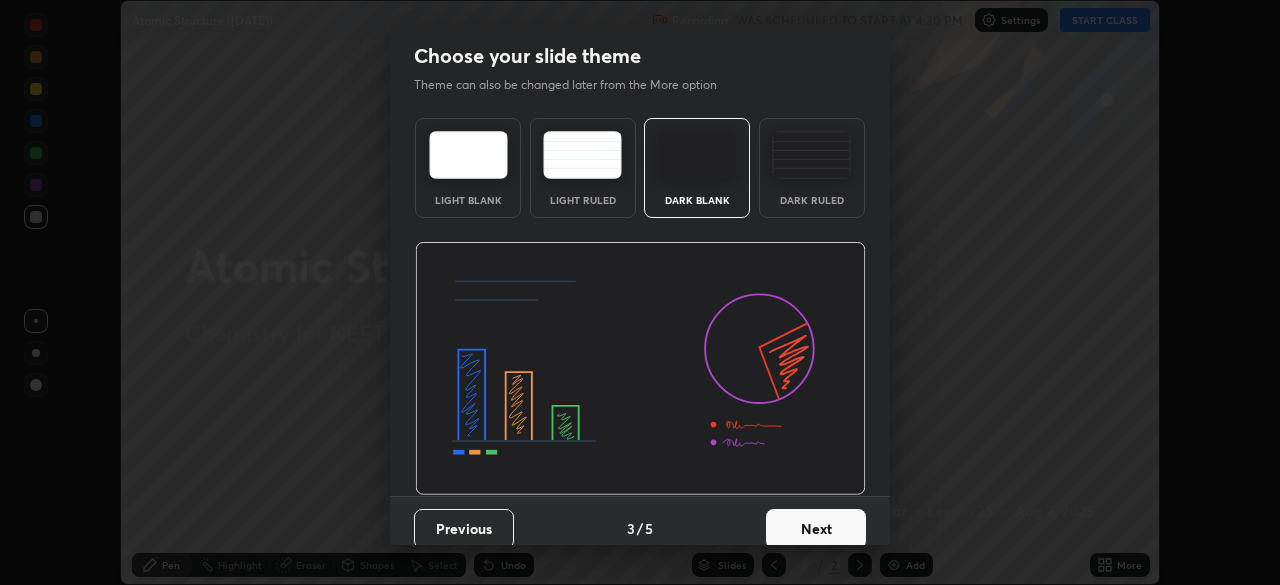 click on "Next" at bounding box center [816, 529] 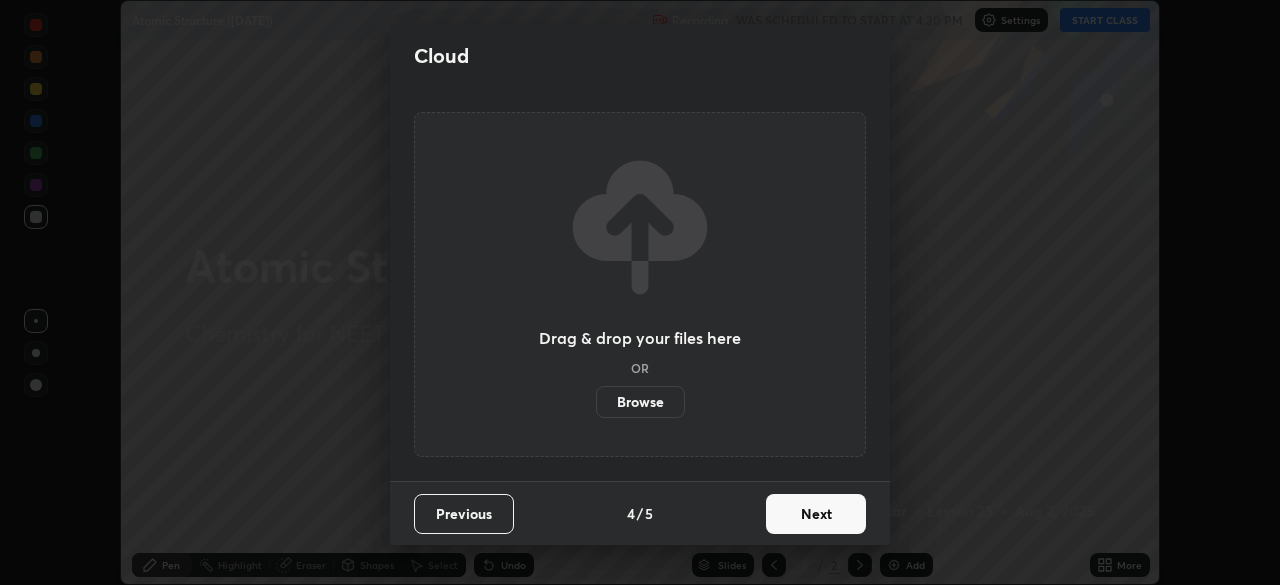 click on "Next" at bounding box center (816, 514) 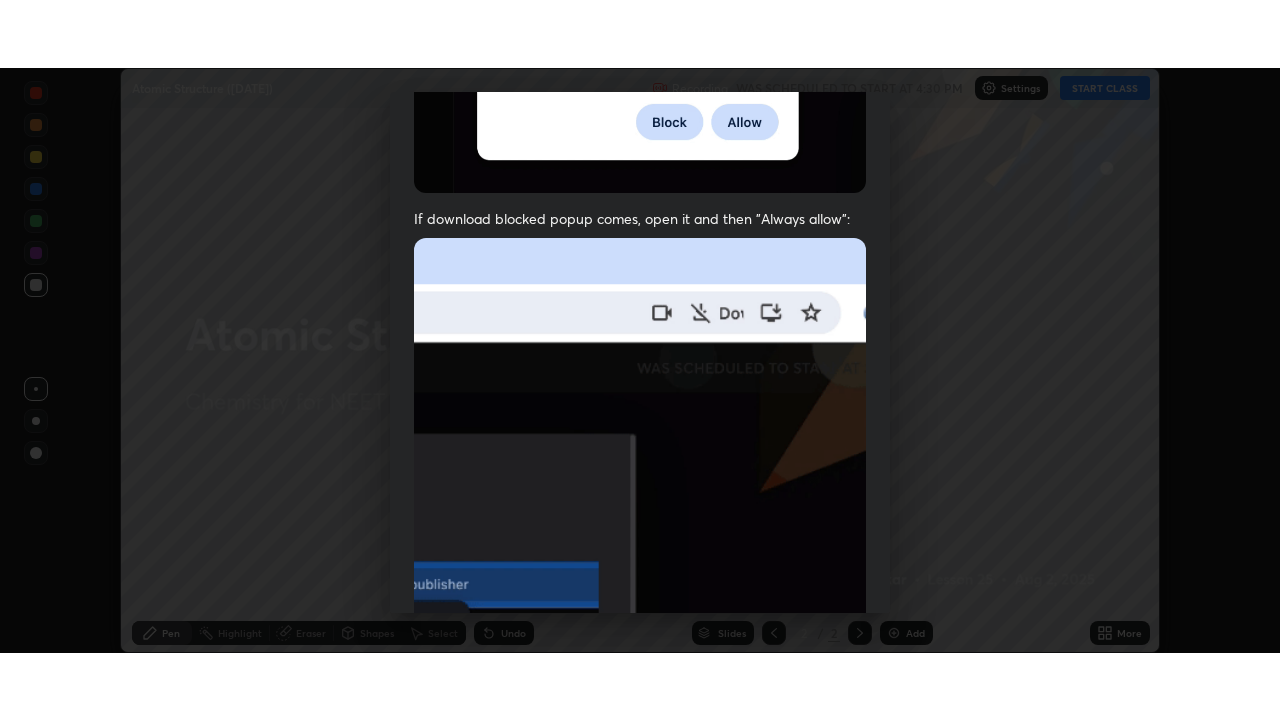 scroll, scrollTop: 479, scrollLeft: 0, axis: vertical 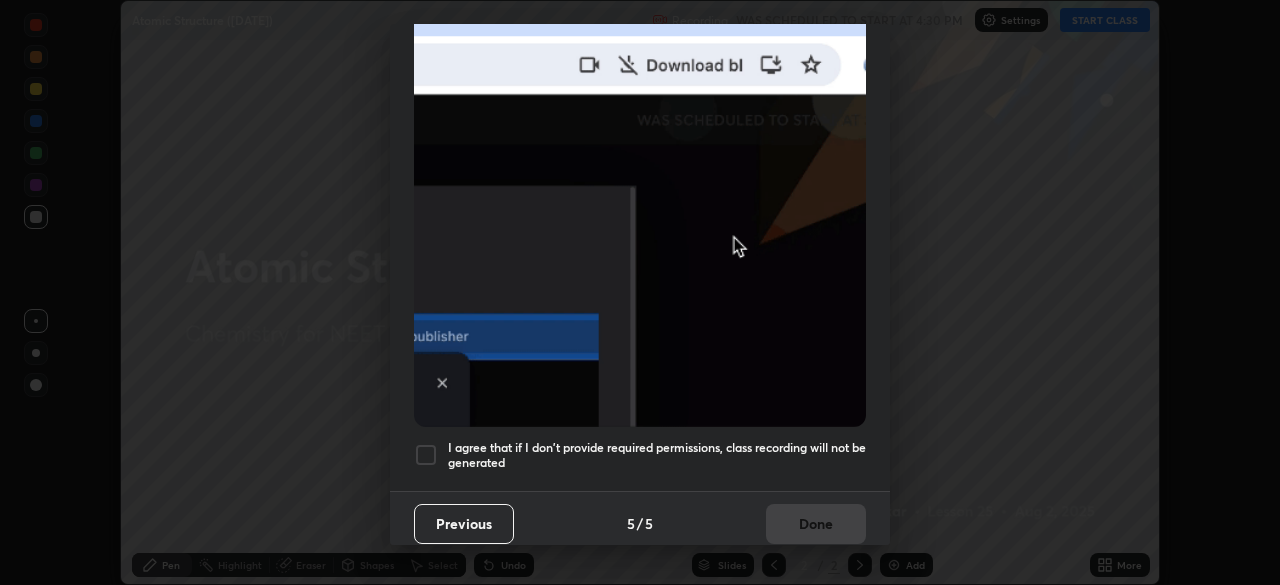 click on "I agree that if I don't provide required permissions, class recording will not be generated" at bounding box center [640, 455] 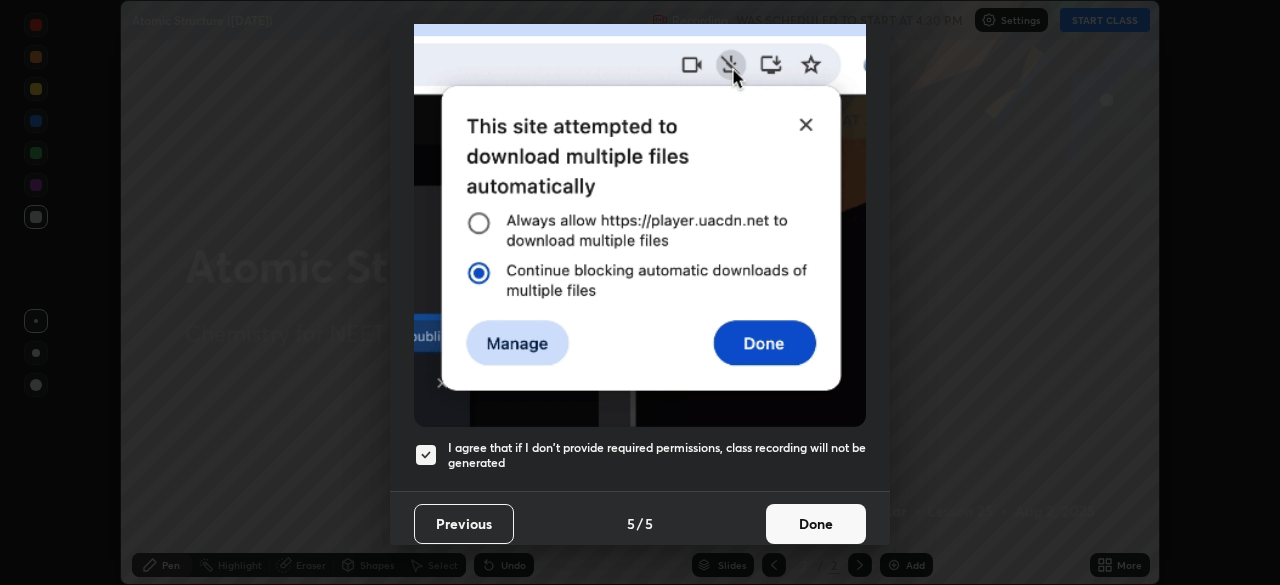 click on "Done" at bounding box center [816, 524] 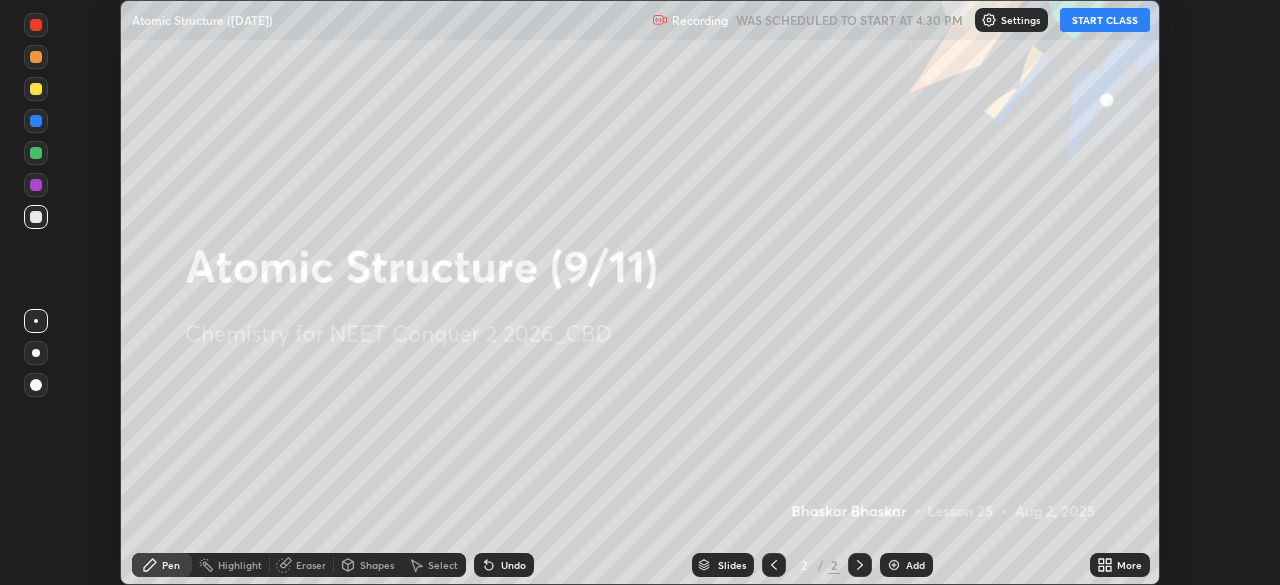 click on "Add" at bounding box center [915, 565] 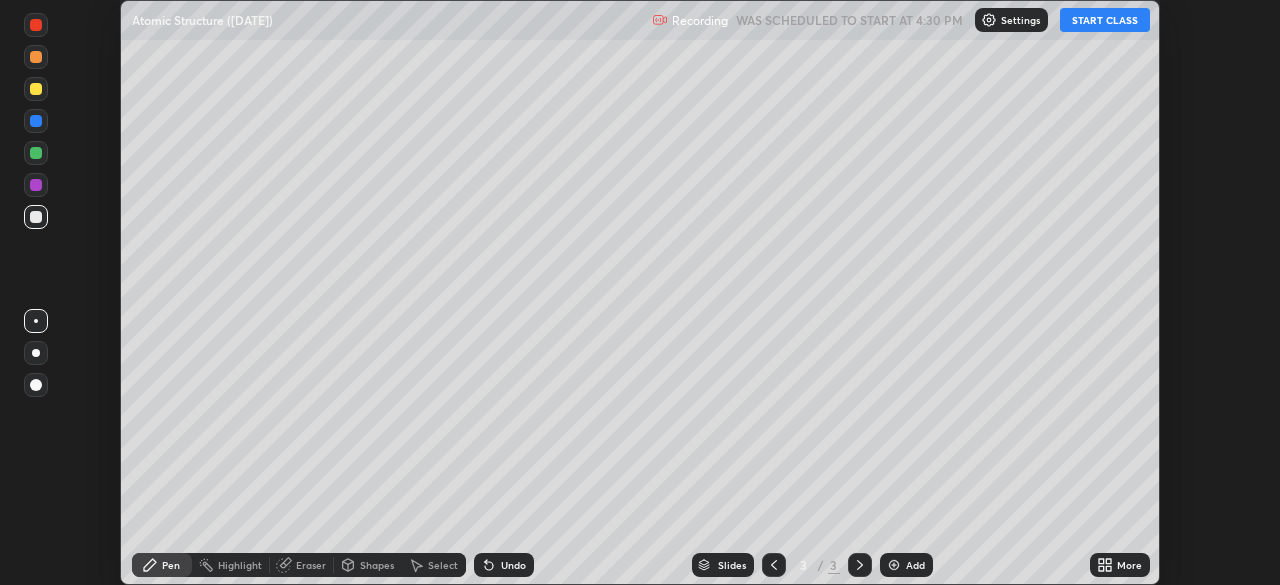click on "More" at bounding box center (1129, 565) 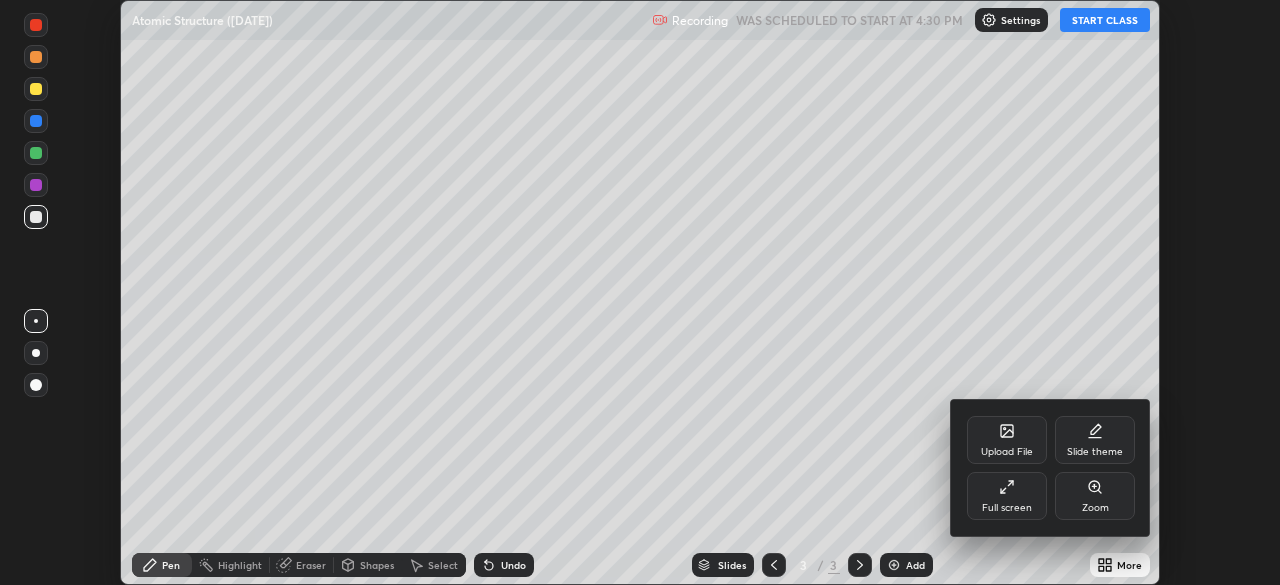 click on "Full screen" at bounding box center [1007, 496] 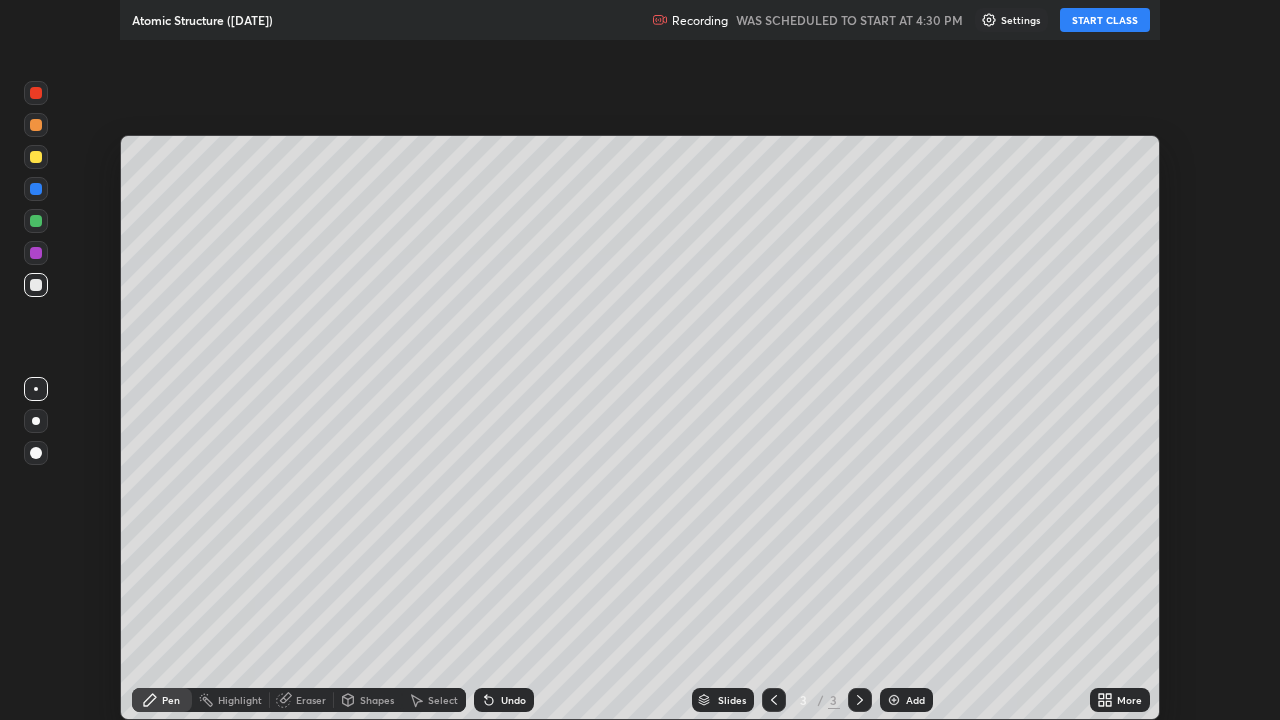 scroll, scrollTop: 99280, scrollLeft: 98720, axis: both 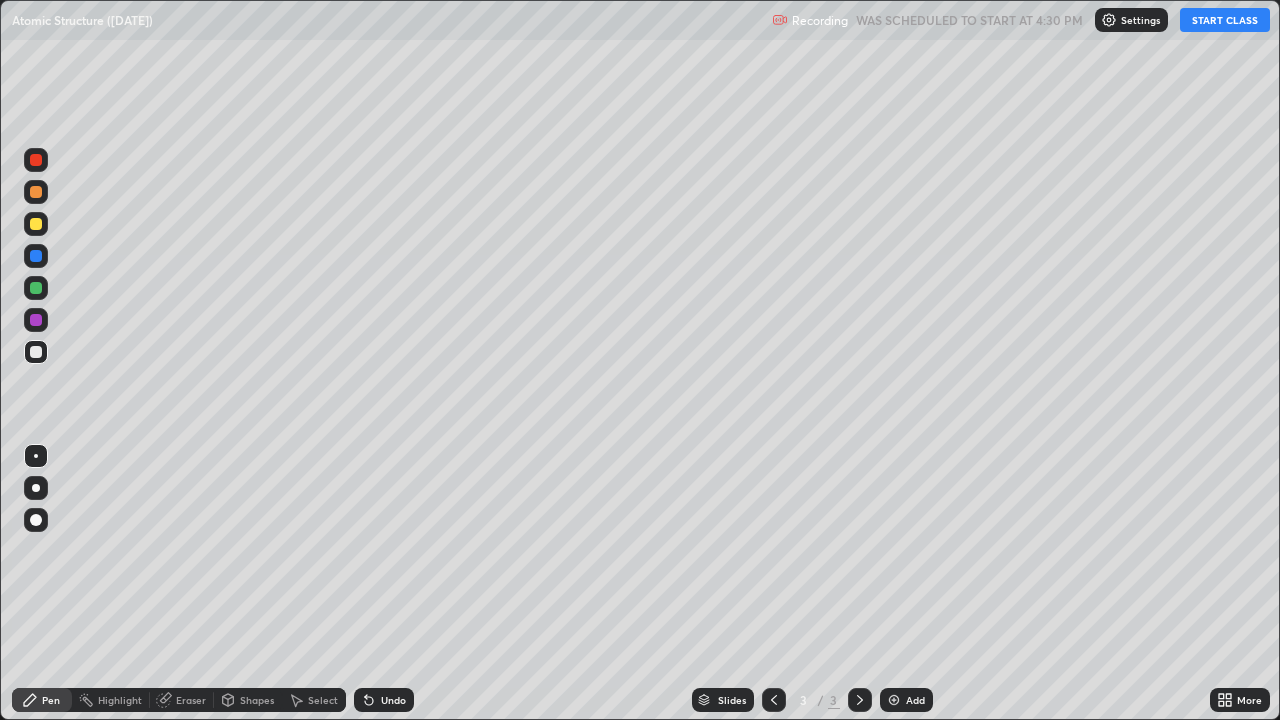 click on "START CLASS" at bounding box center [1225, 20] 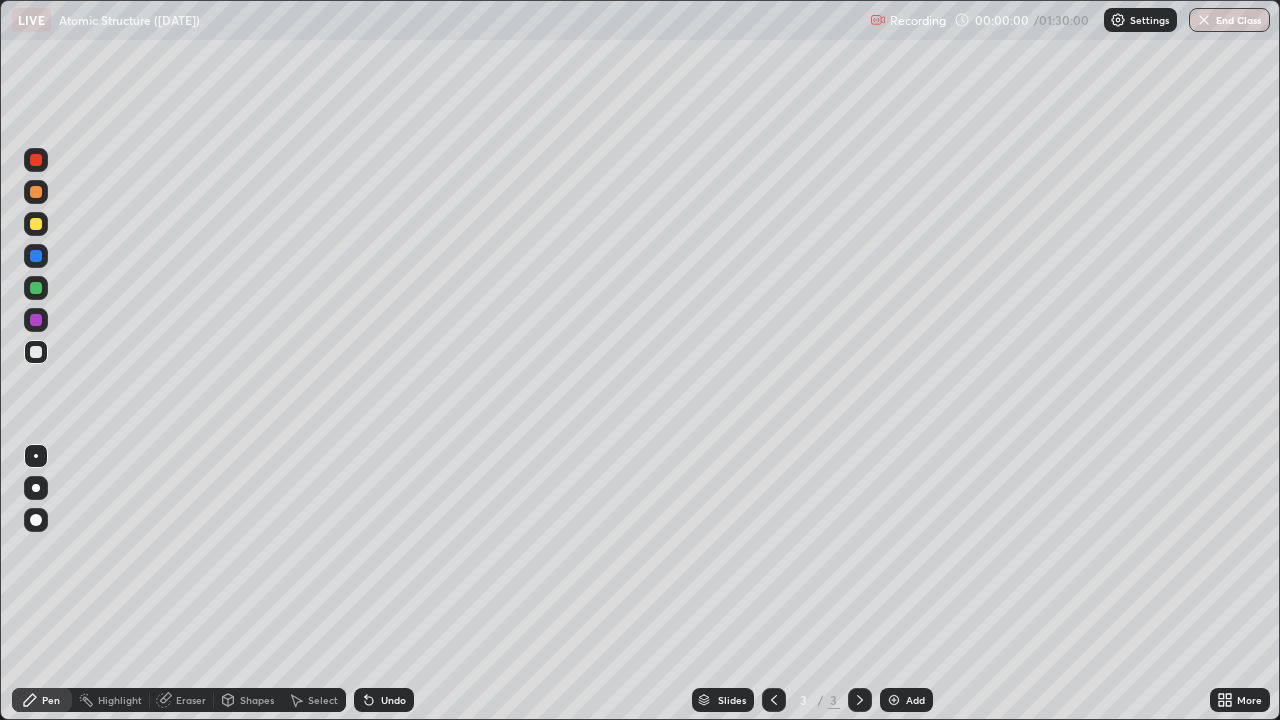 click at bounding box center (36, 488) 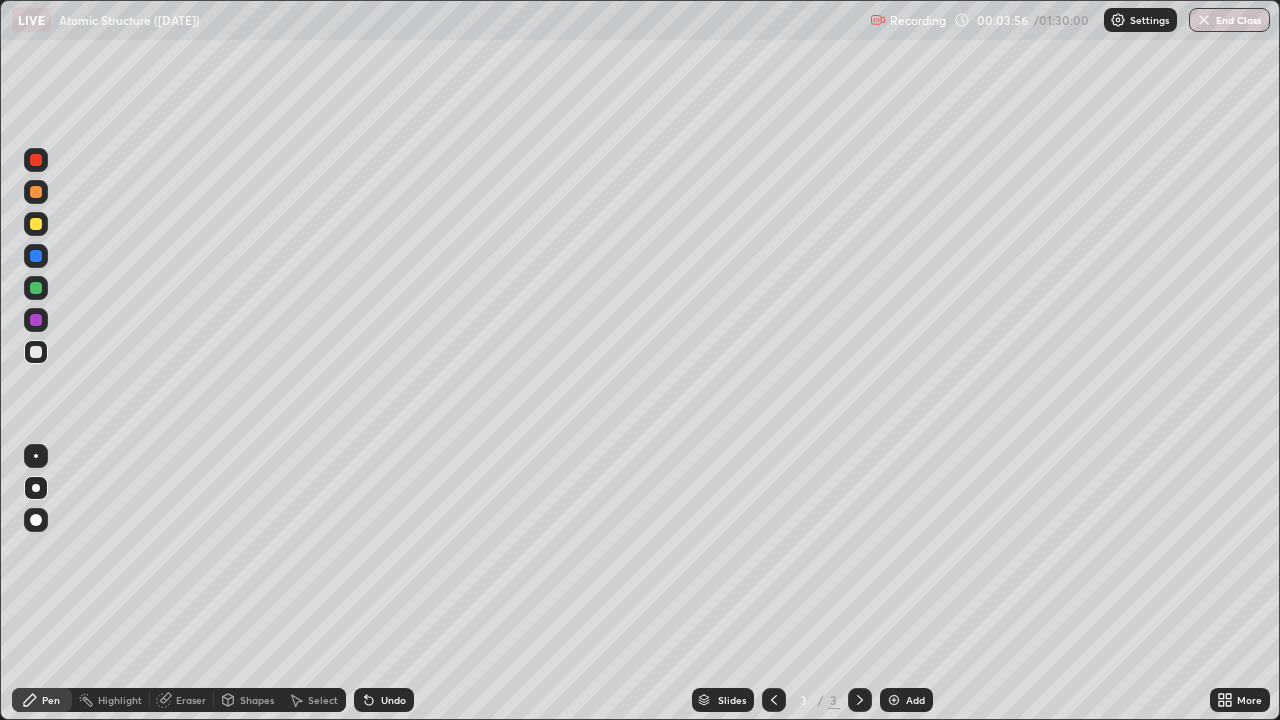click at bounding box center [36, 224] 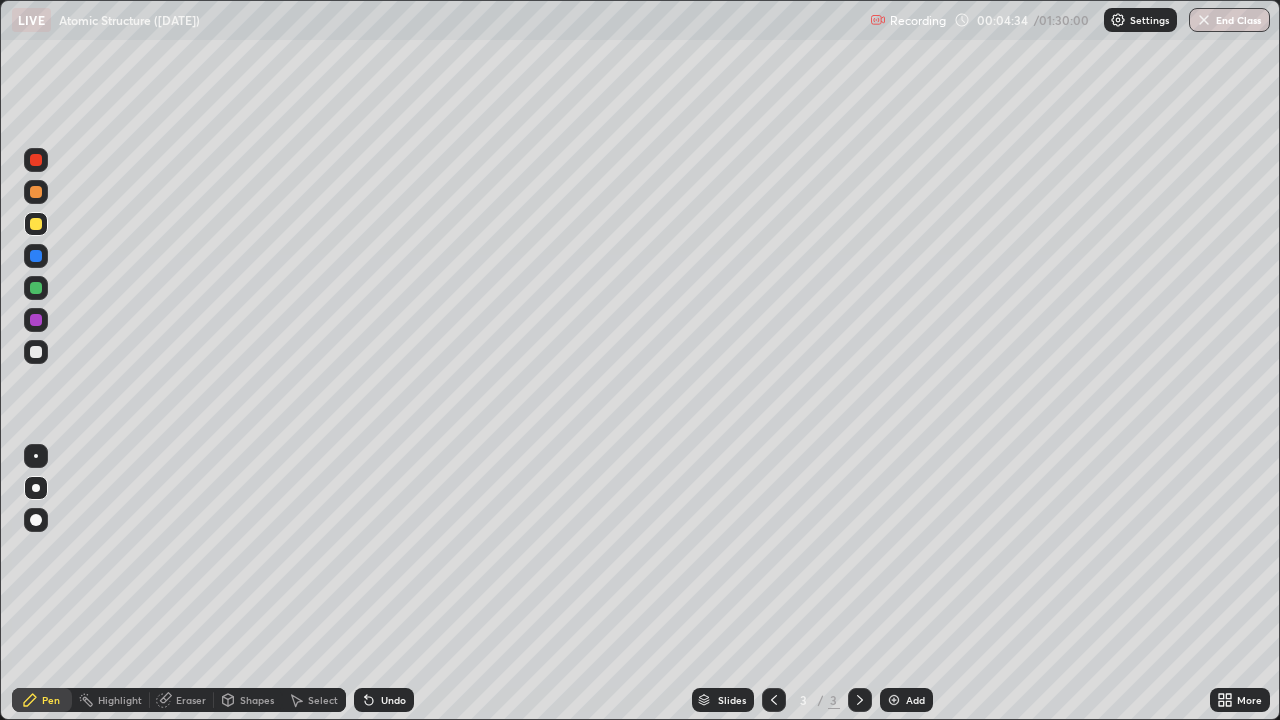 click at bounding box center [36, 288] 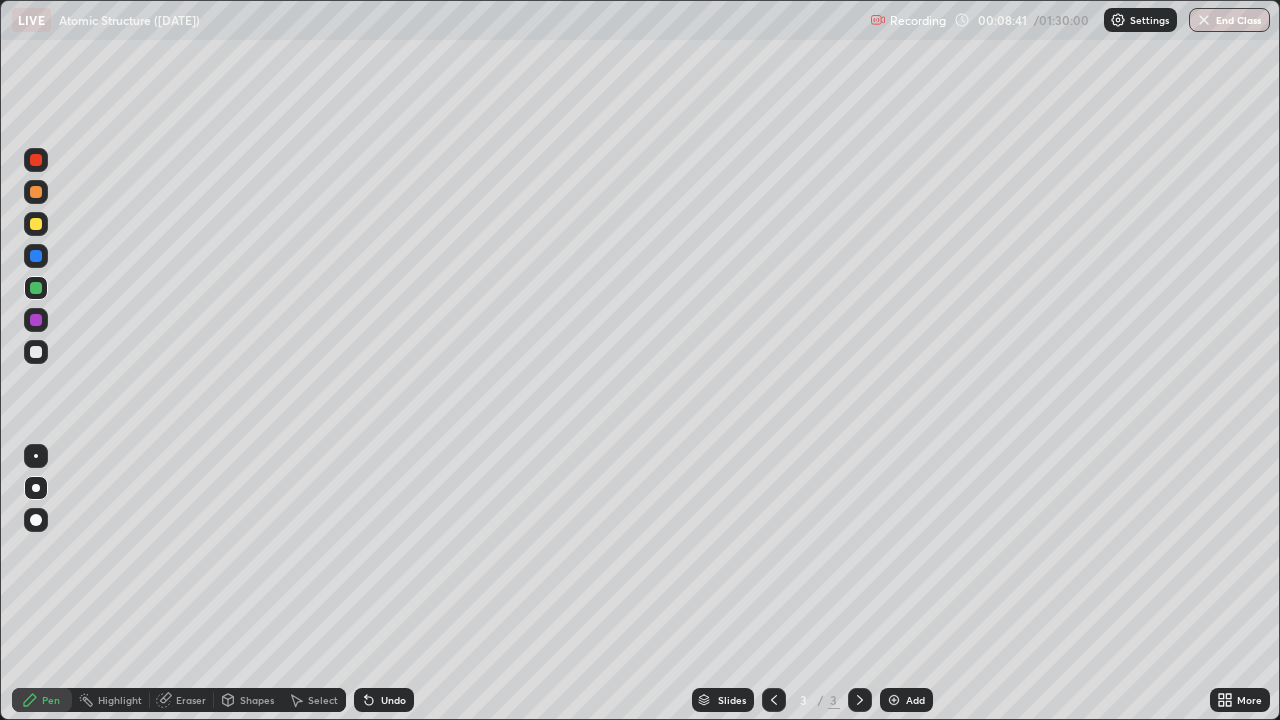 click on "Add" at bounding box center [906, 700] 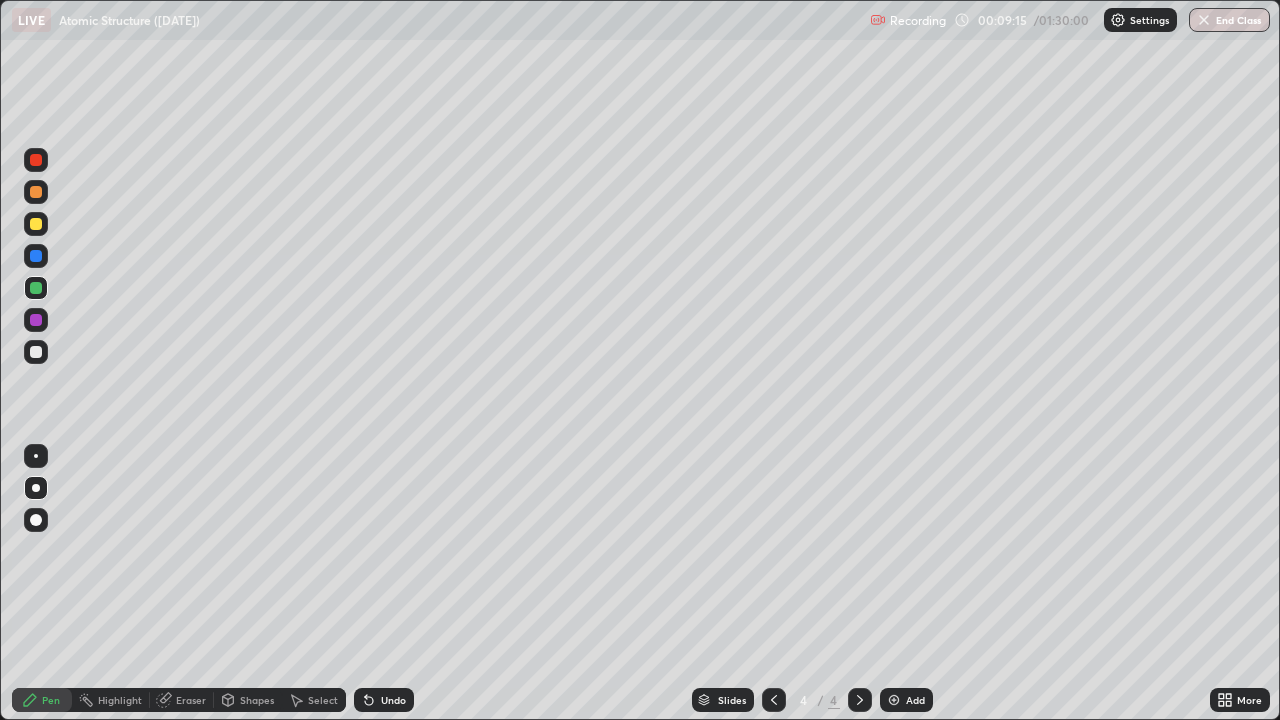 click at bounding box center [36, 352] 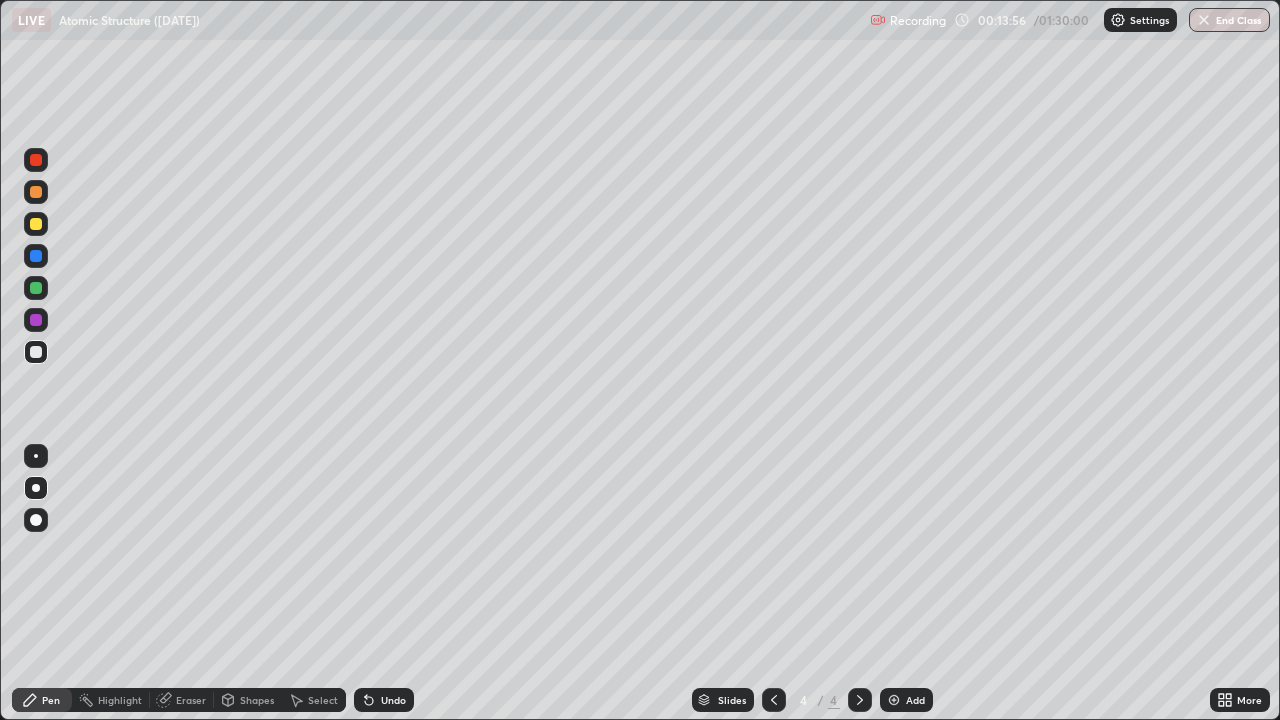 click at bounding box center (894, 700) 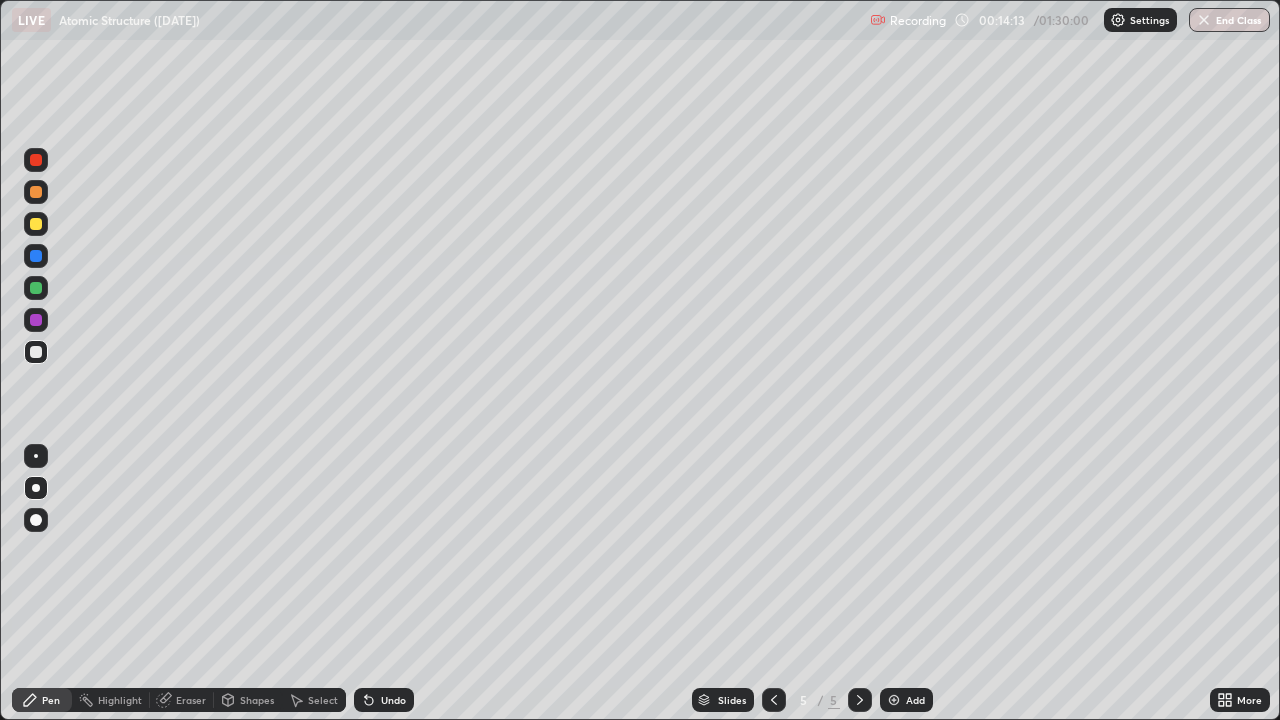 click on "Undo" at bounding box center (393, 700) 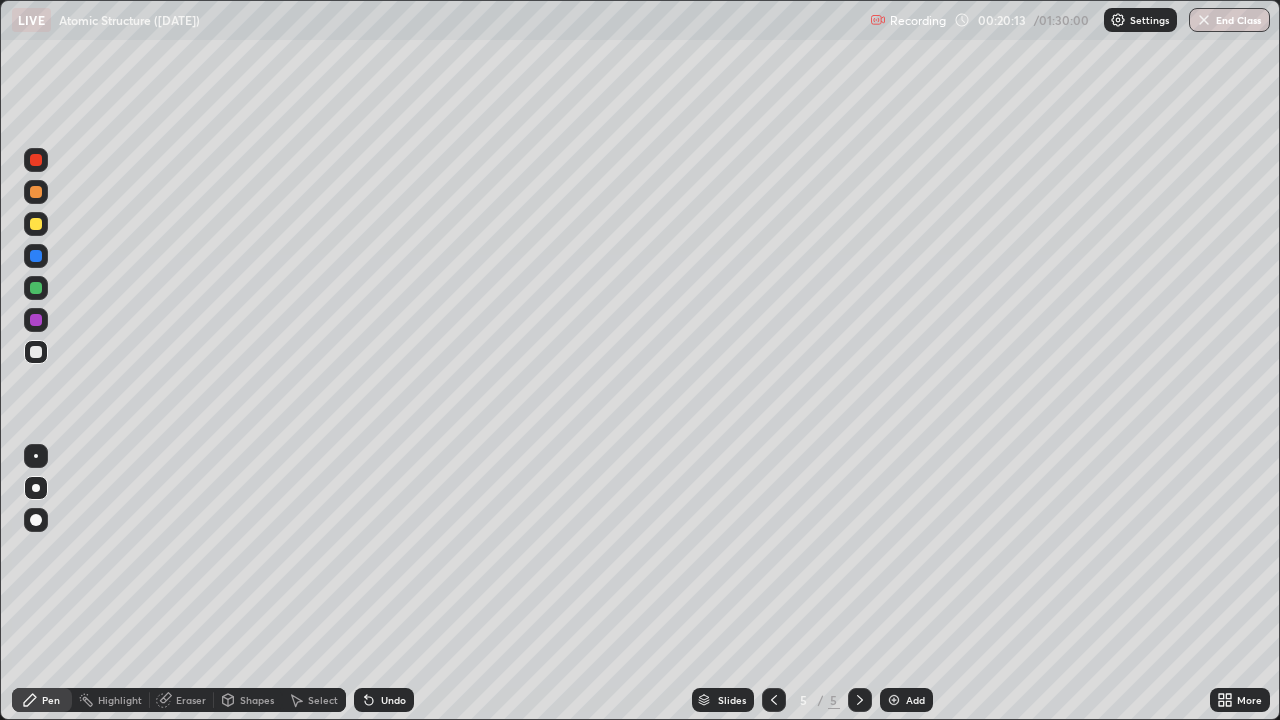 click at bounding box center [36, 224] 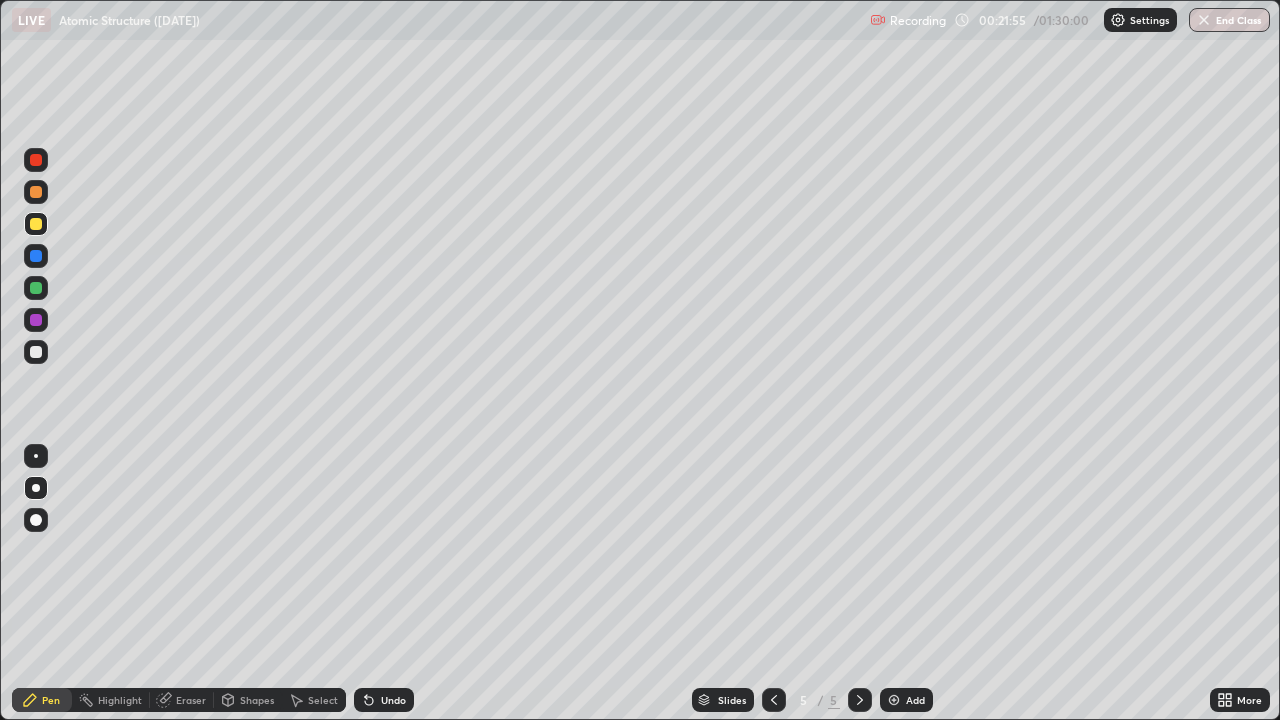 click on "Add" at bounding box center (915, 700) 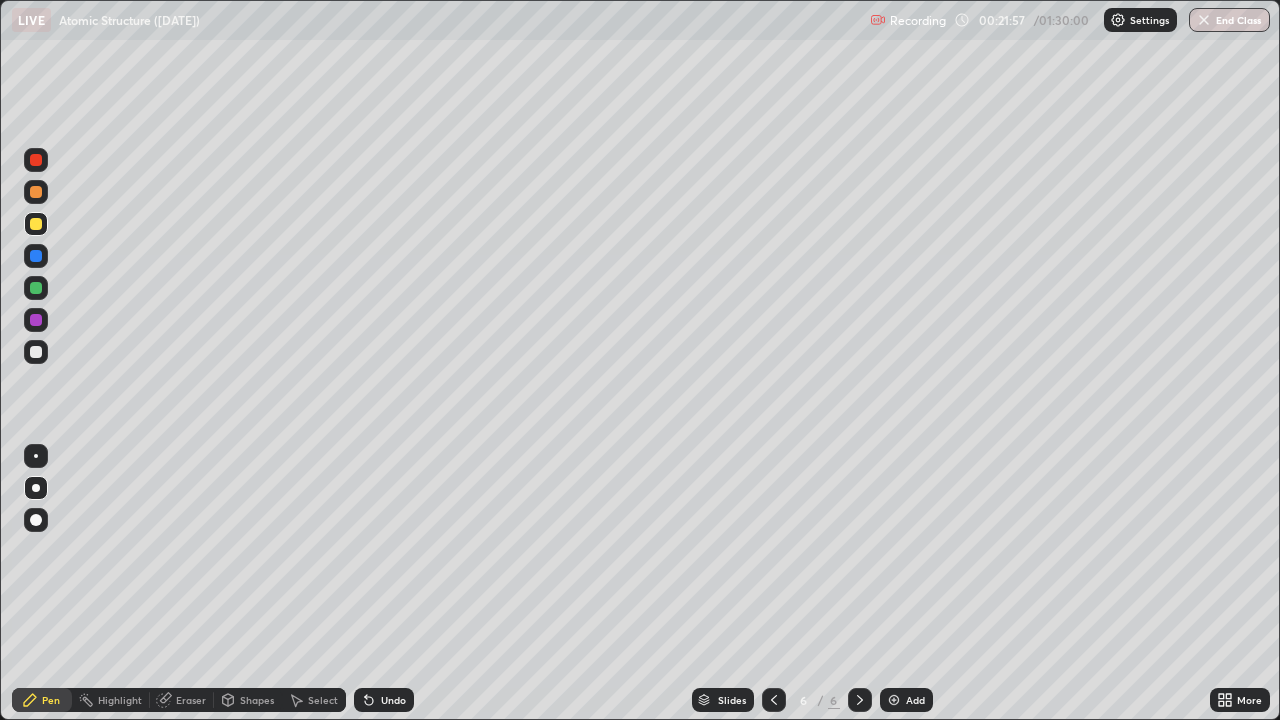 click at bounding box center [36, 352] 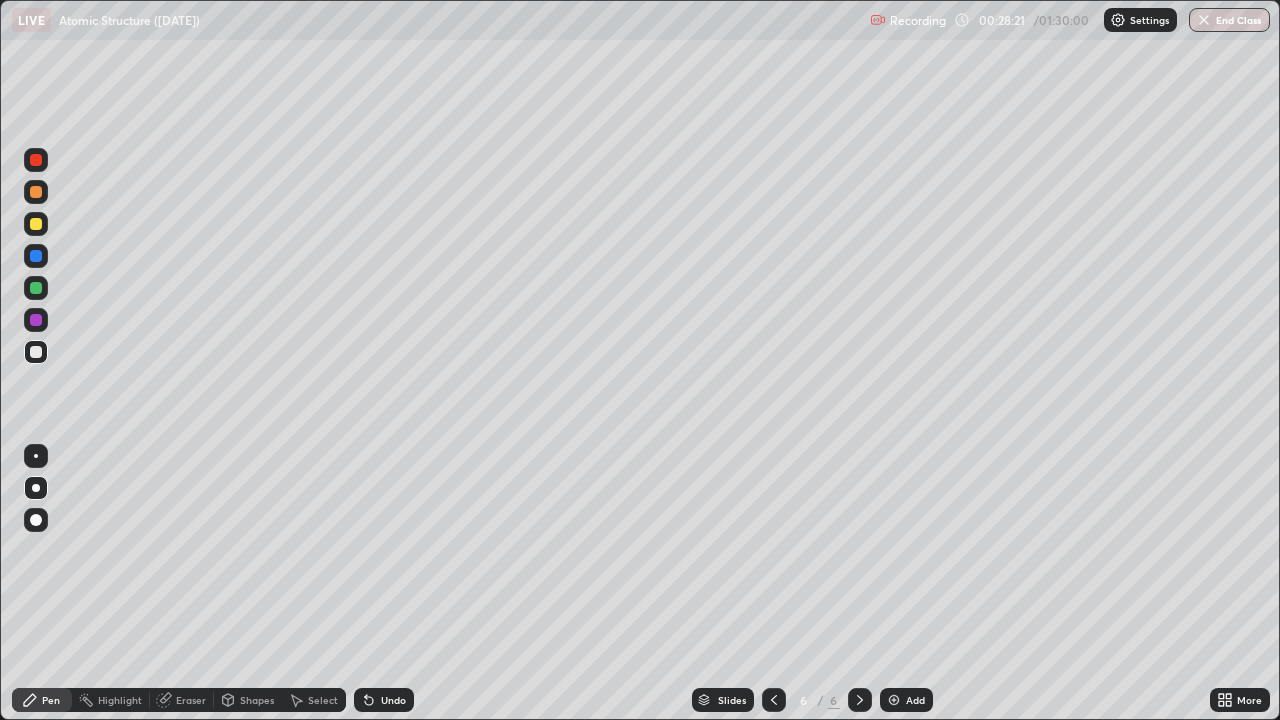 click on "Undo" at bounding box center (384, 700) 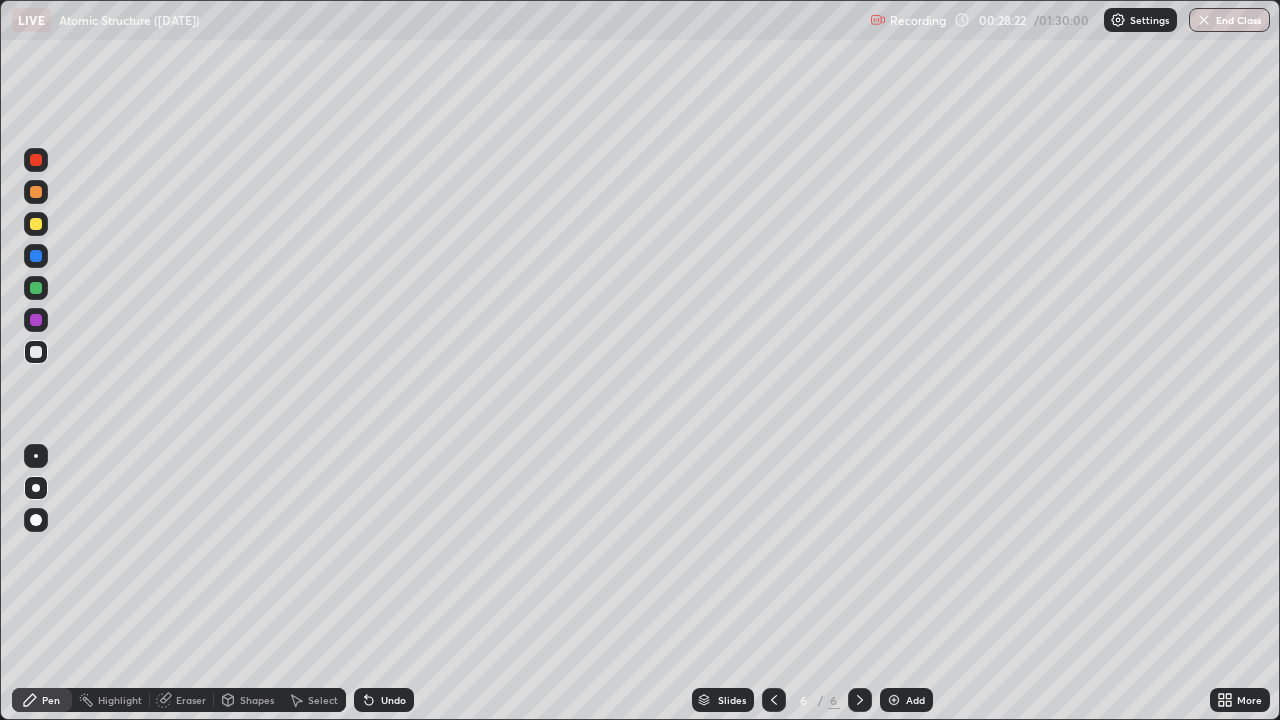 click on "Undo" at bounding box center (384, 700) 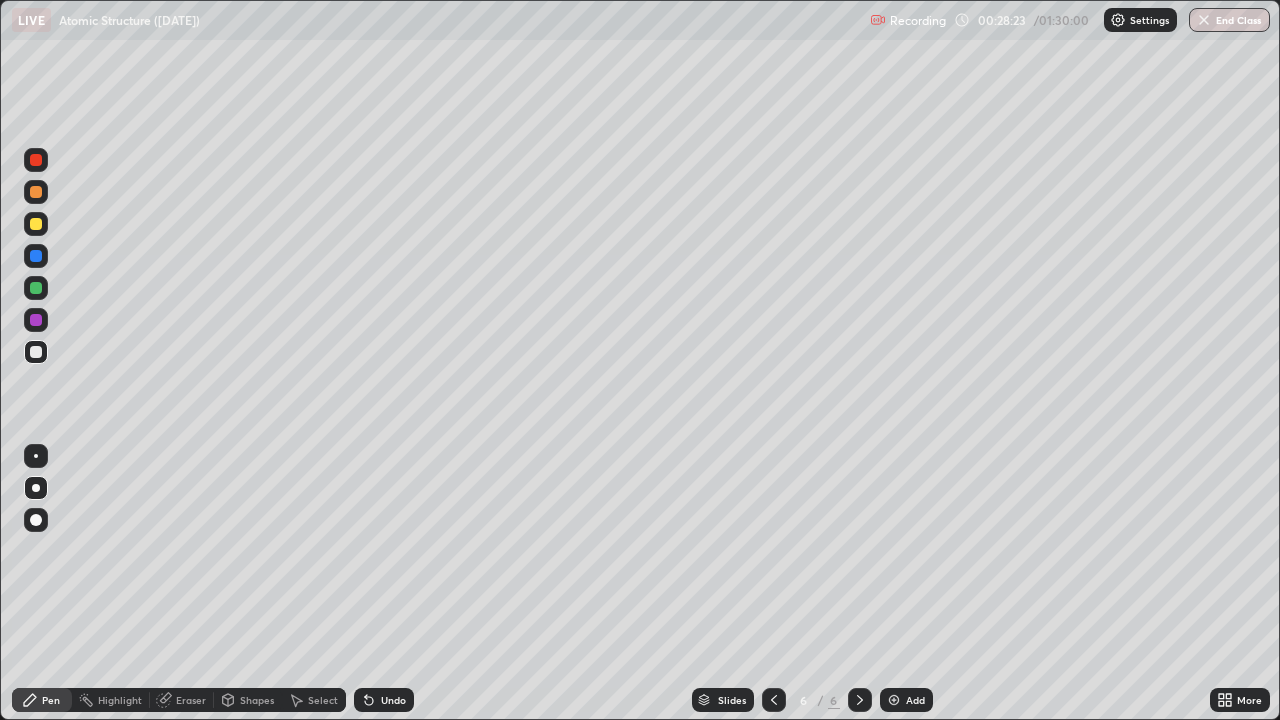 click on "Undo" at bounding box center [384, 700] 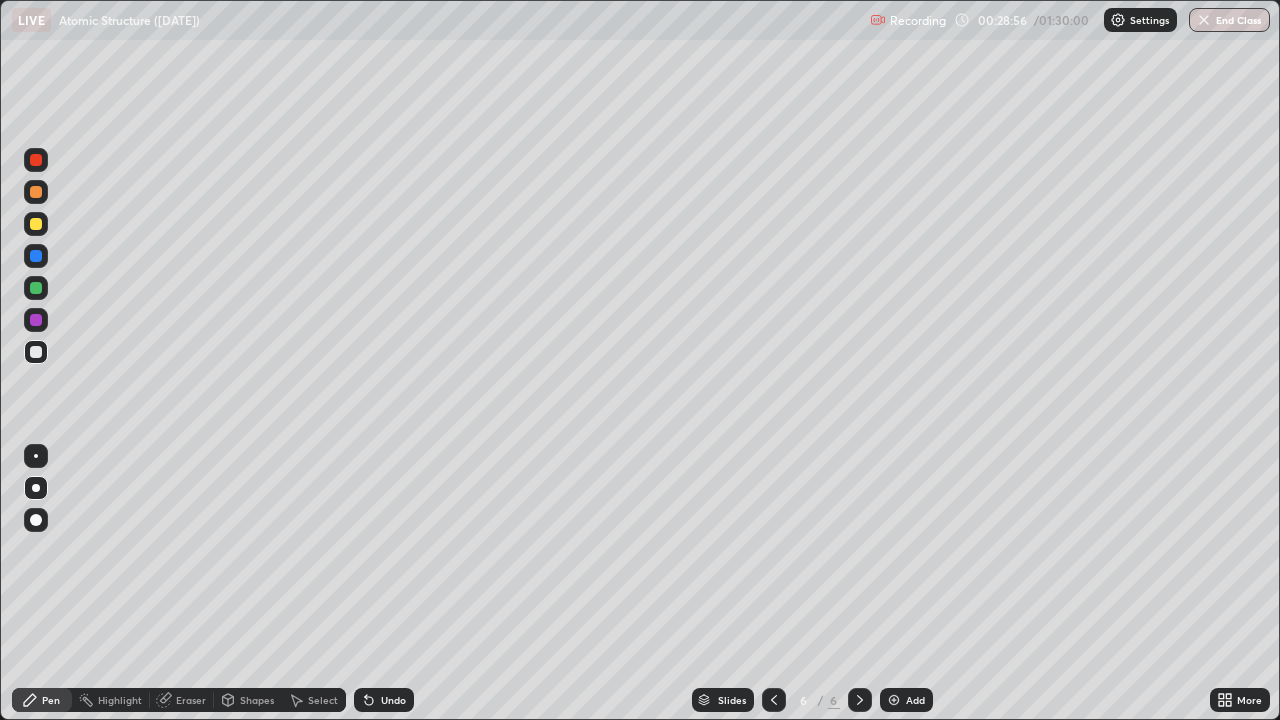 click on "Eraser" at bounding box center (191, 700) 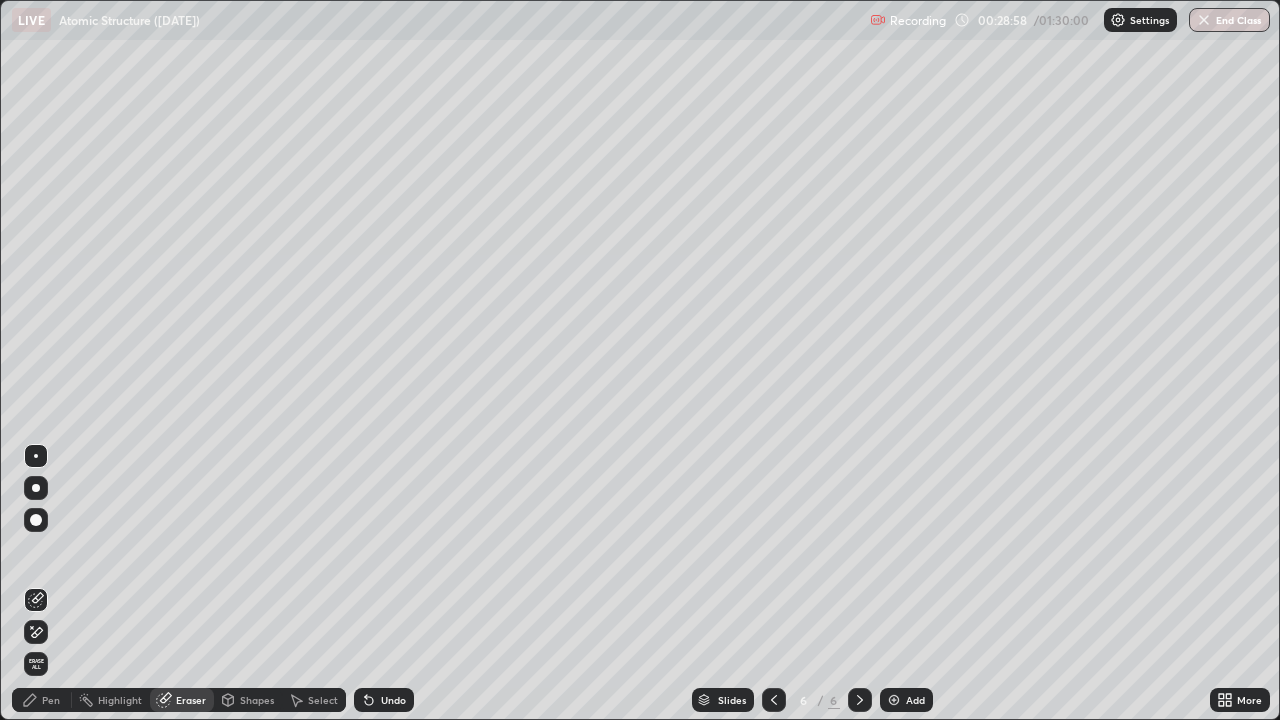 click 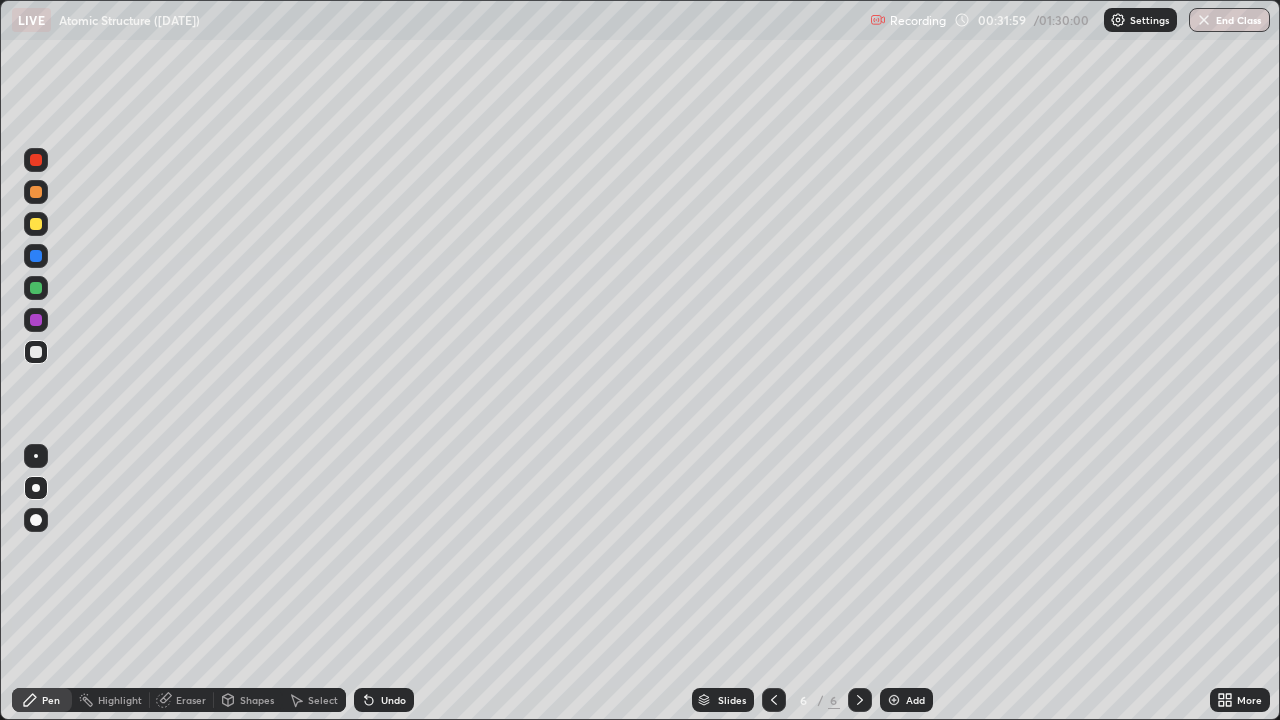 click at bounding box center (860, 700) 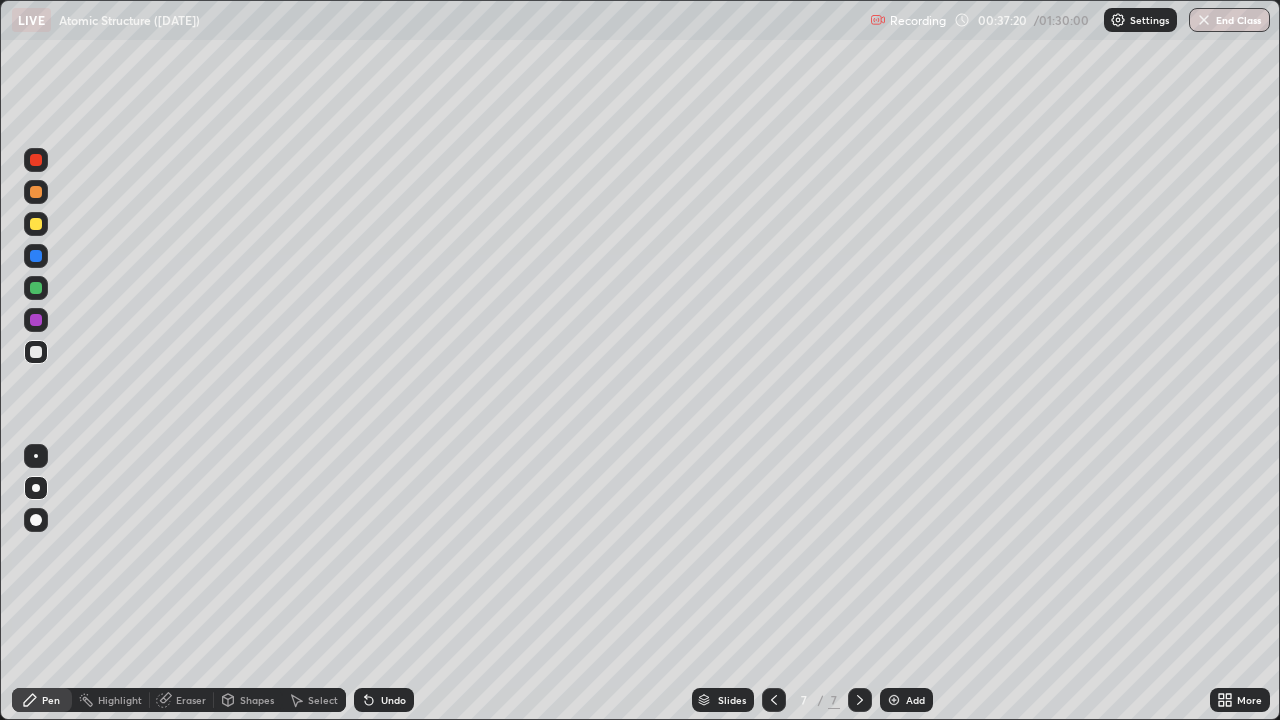click on "Eraser" at bounding box center [191, 700] 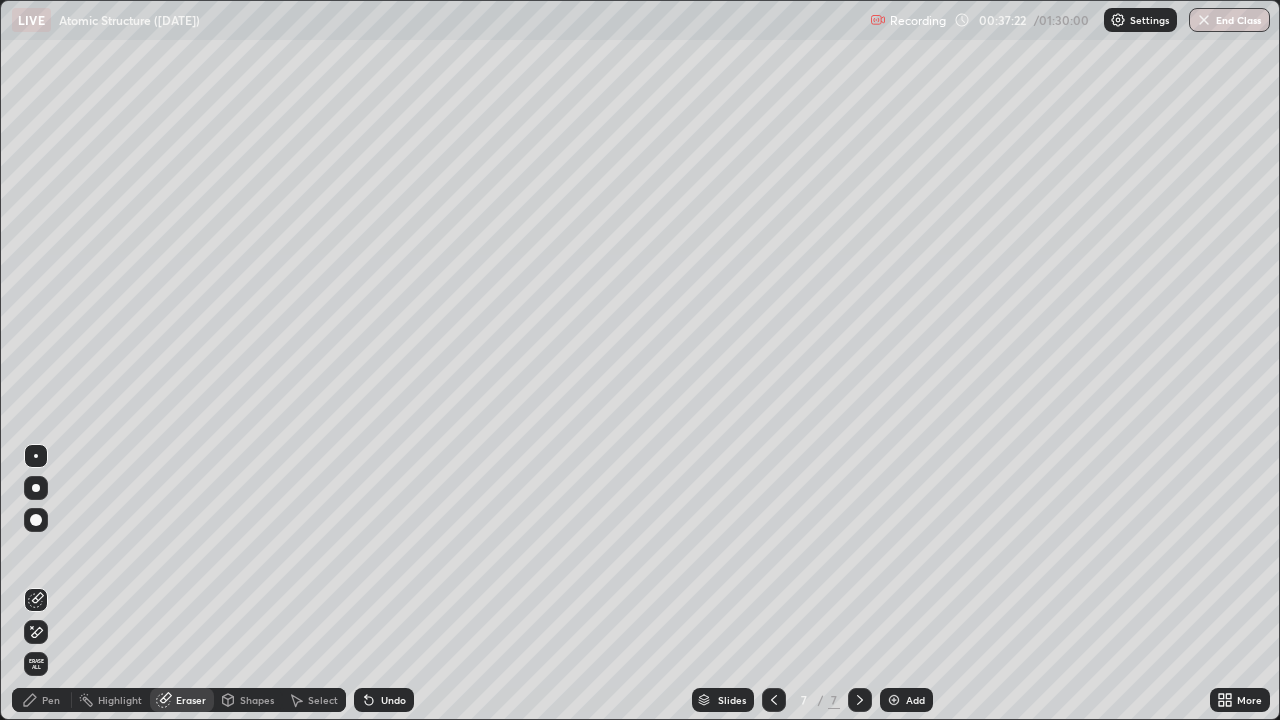 click 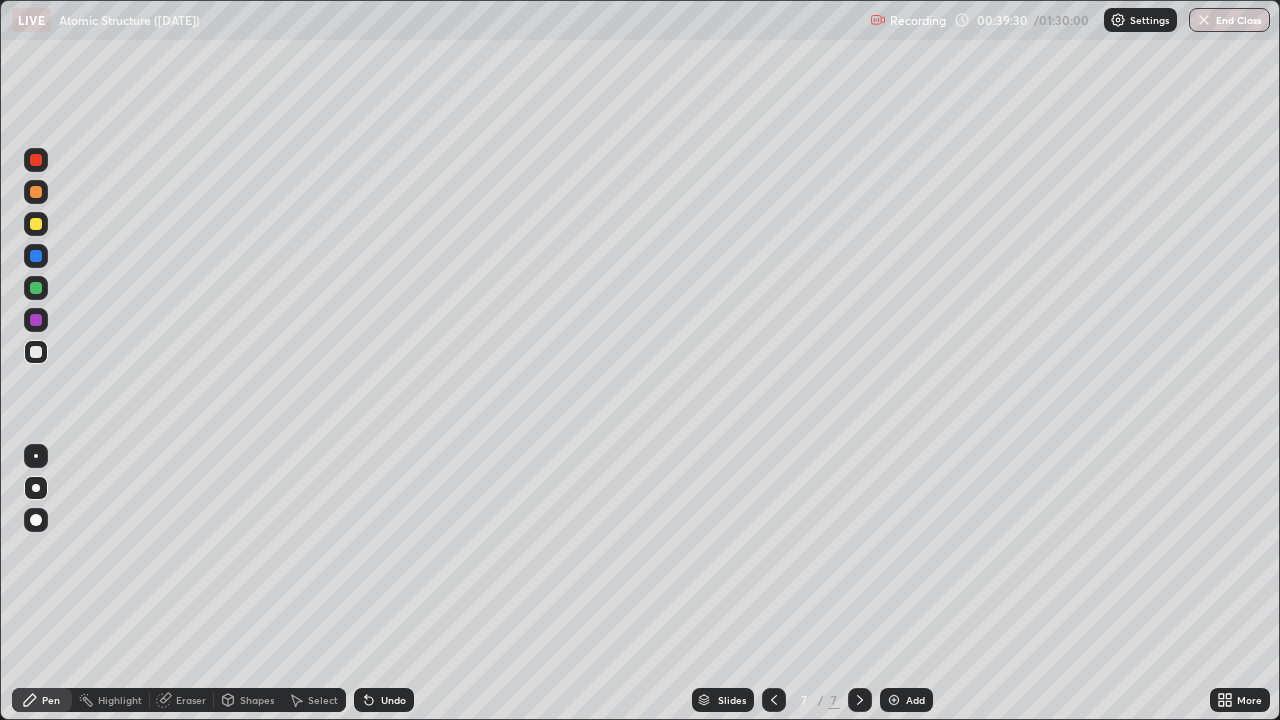 click on "Undo" at bounding box center (384, 700) 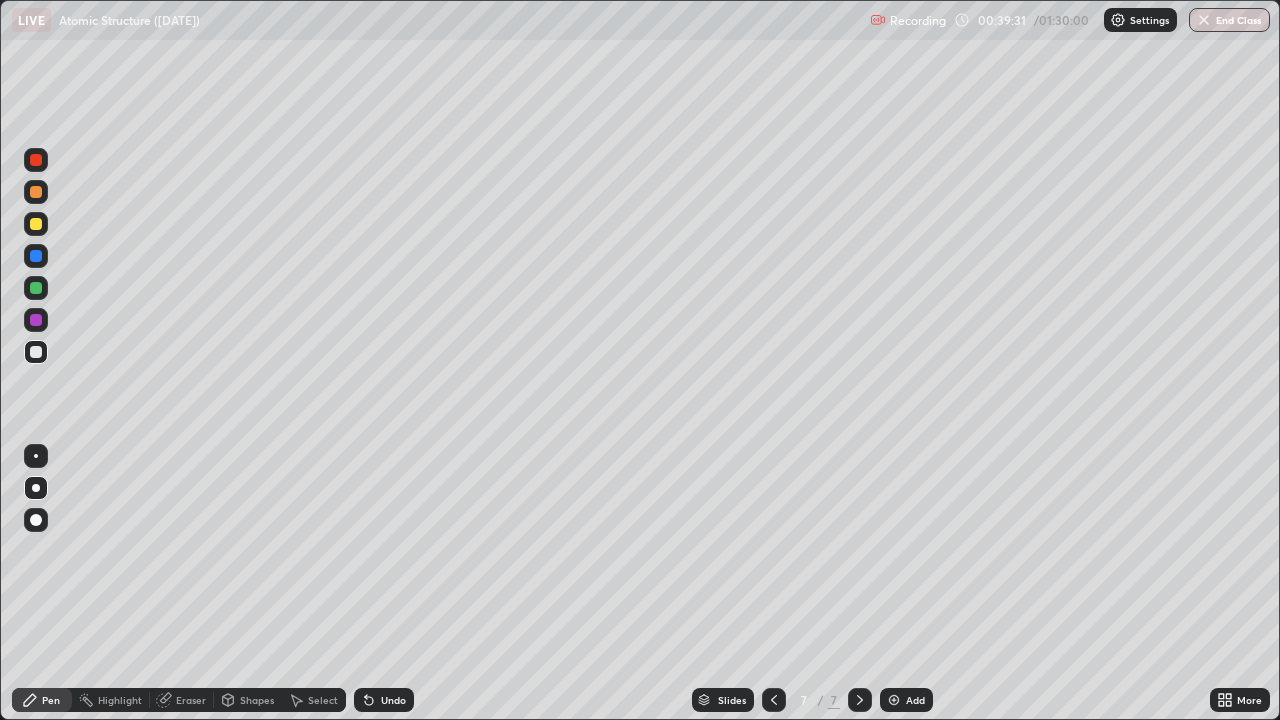 click on "Undo" at bounding box center (393, 700) 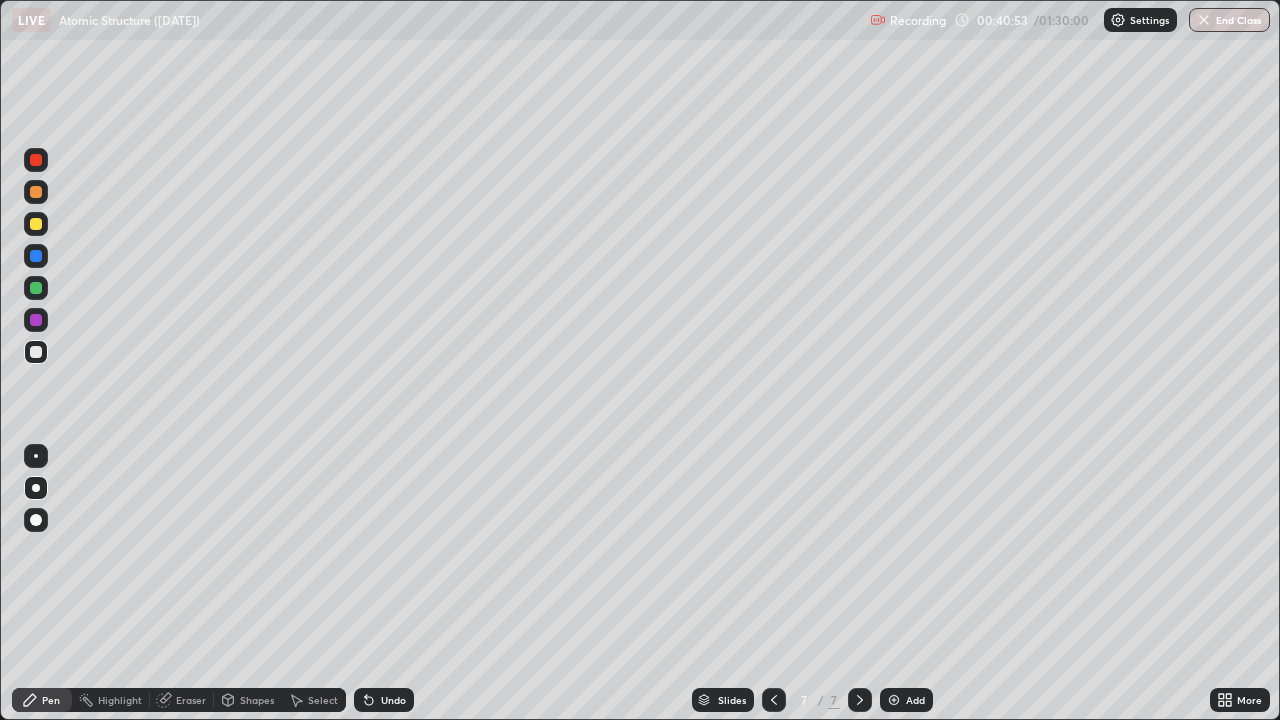click on "Add" at bounding box center (906, 700) 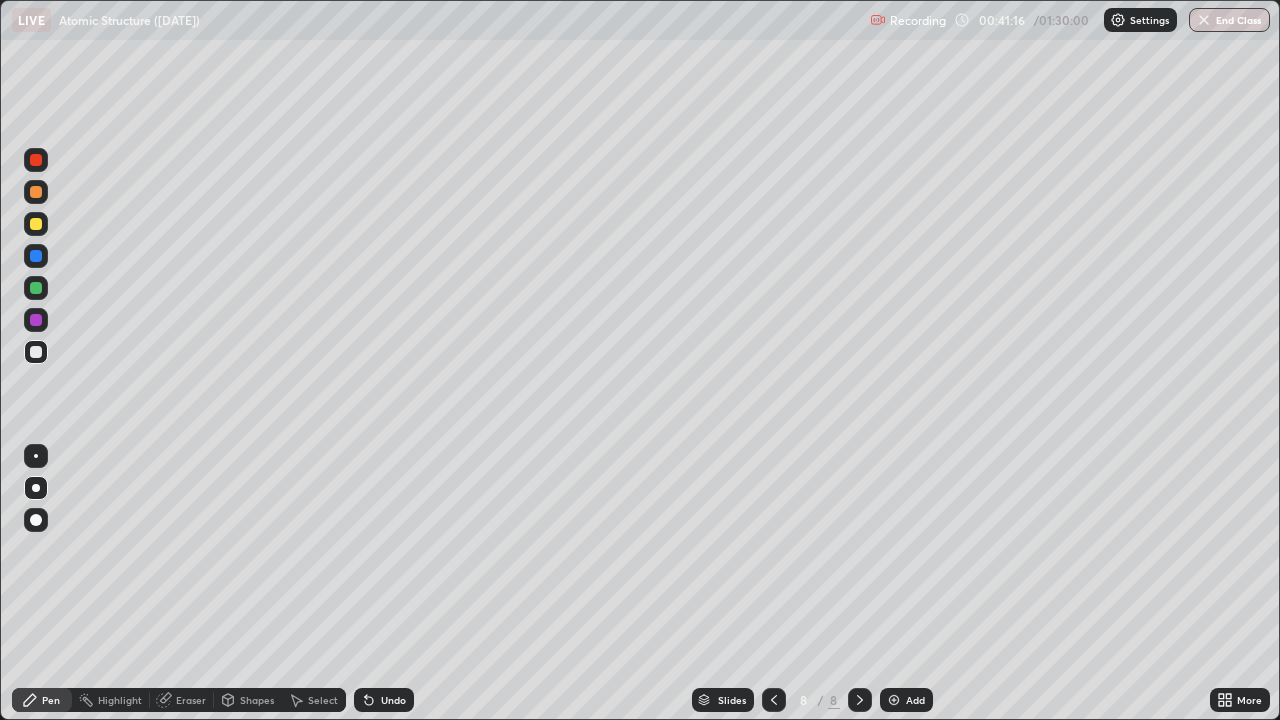 click at bounding box center (36, 224) 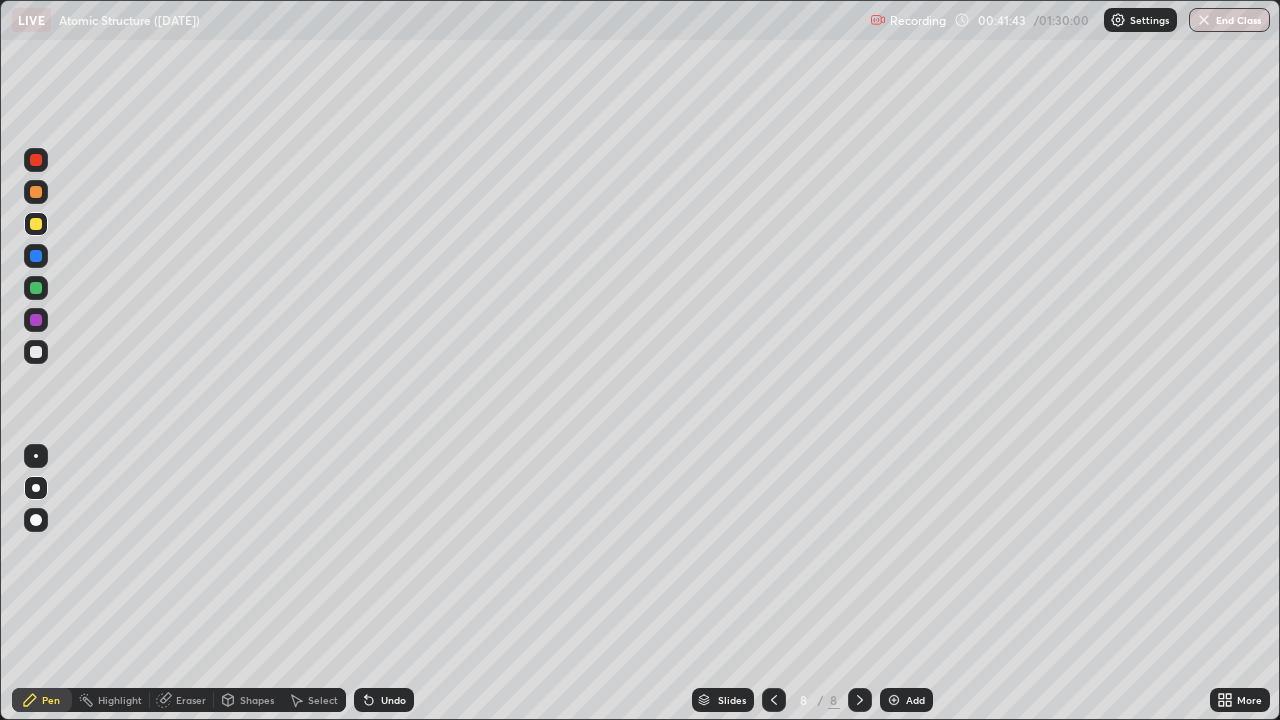 click at bounding box center [36, 352] 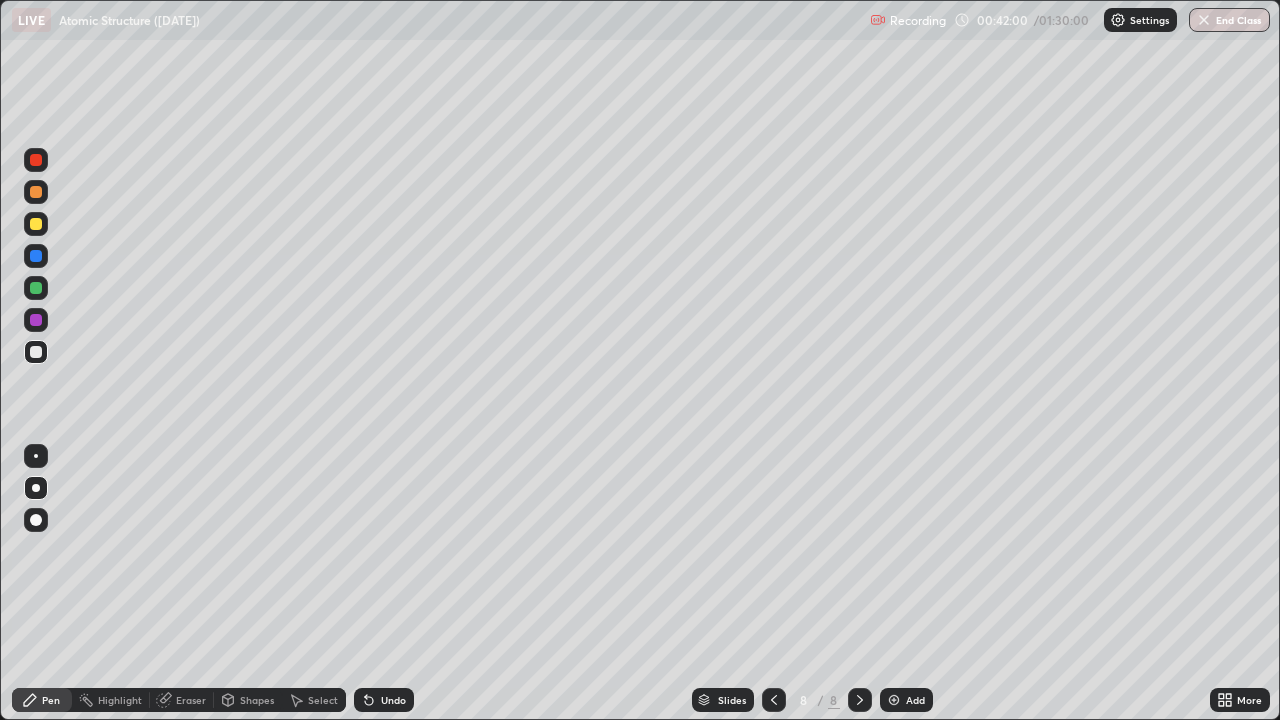 click on "Undo" at bounding box center (393, 700) 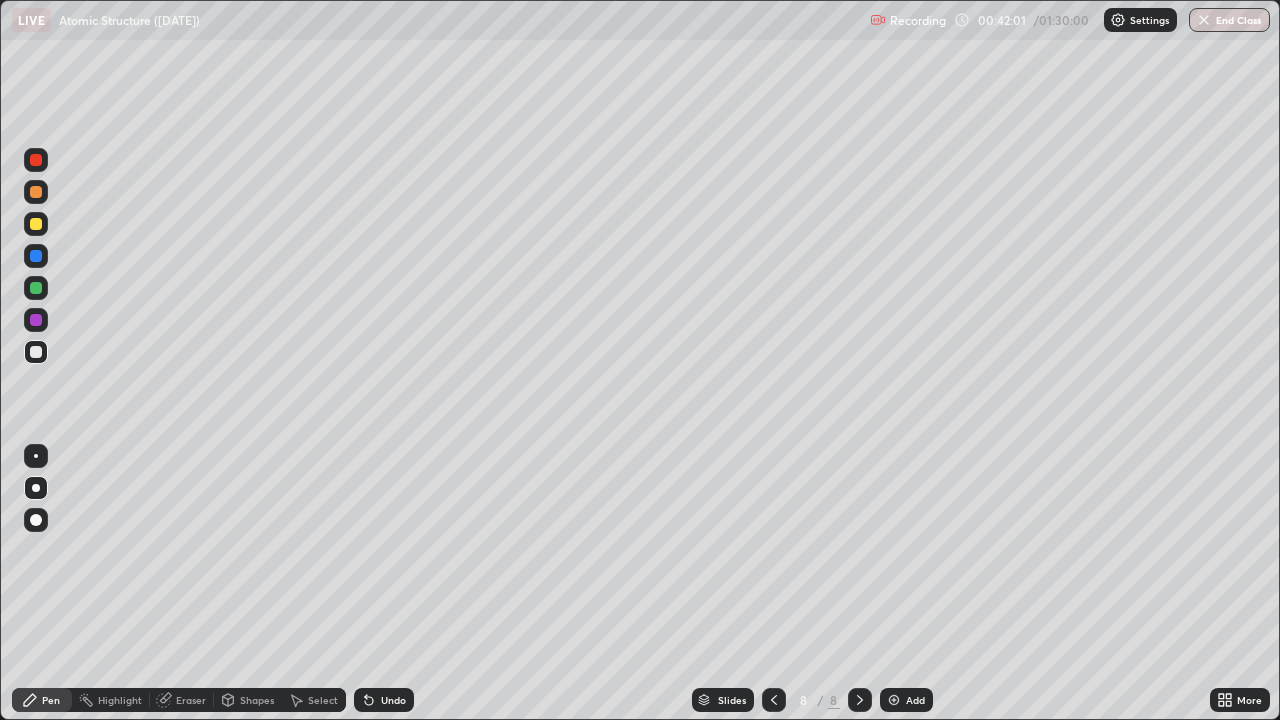 click on "Undo" at bounding box center [393, 700] 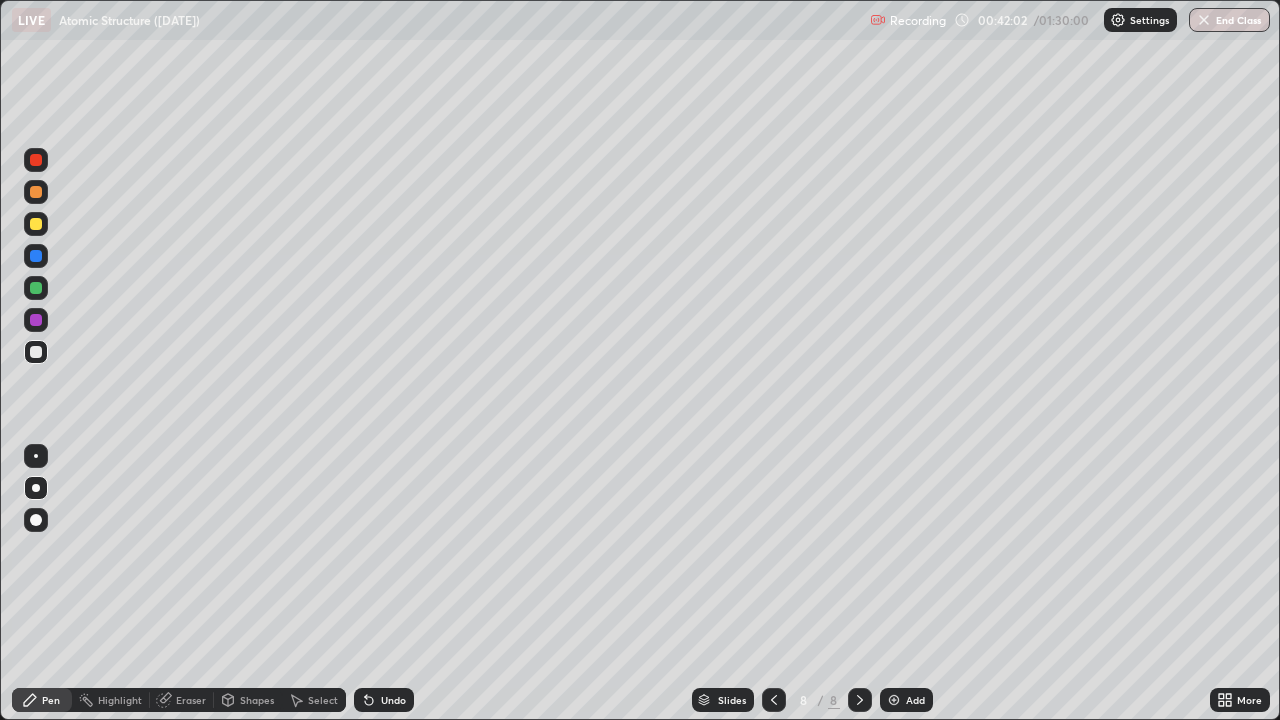 click on "Undo" at bounding box center [393, 700] 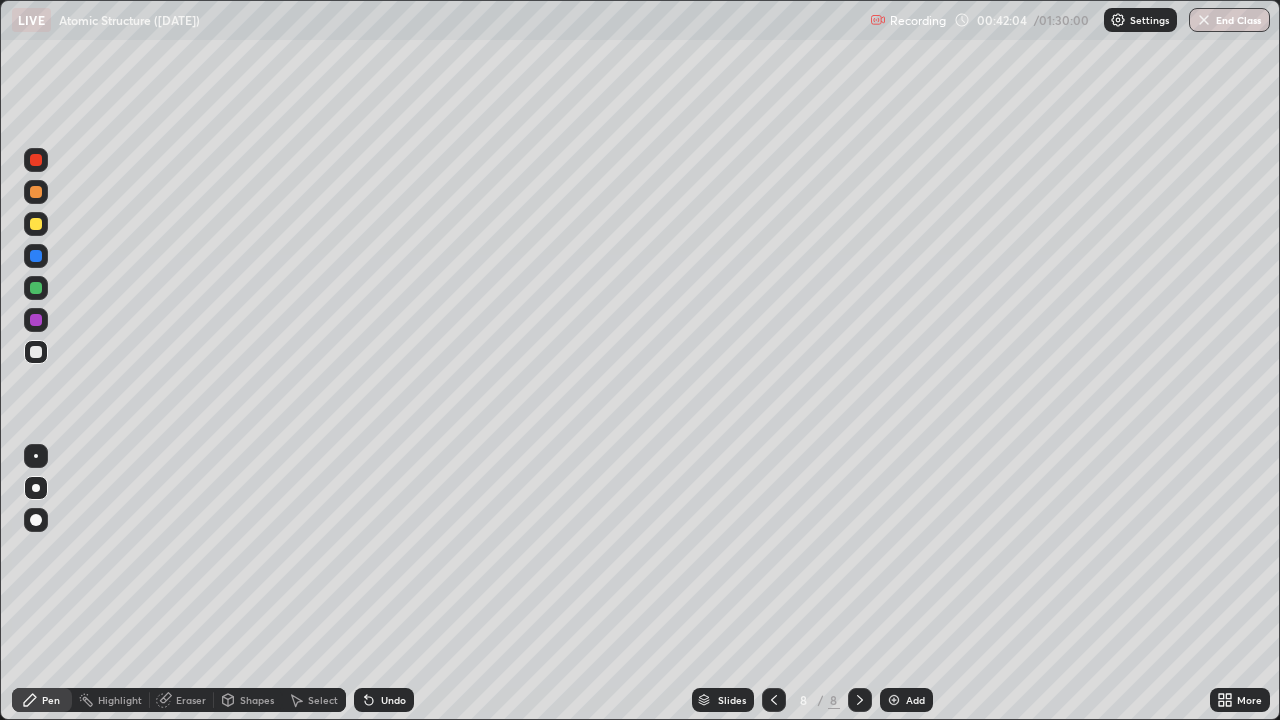 click on "Undo" at bounding box center [393, 700] 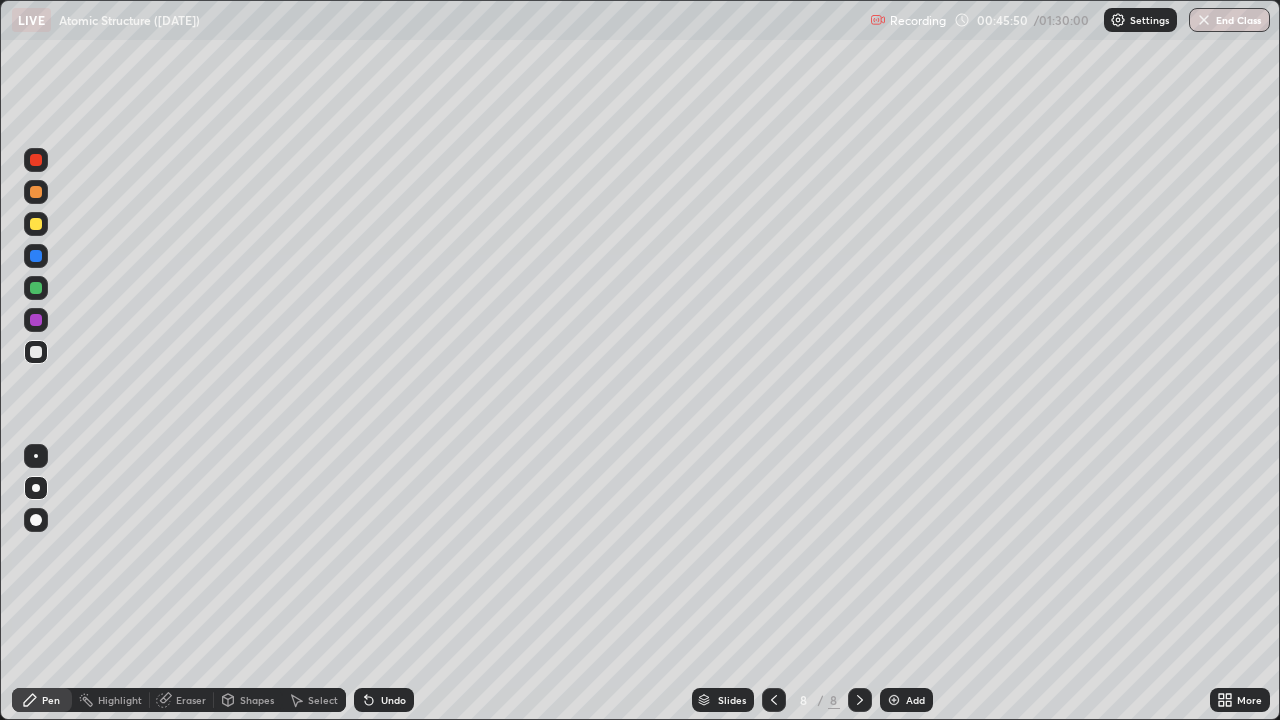 click on "Add" at bounding box center [915, 700] 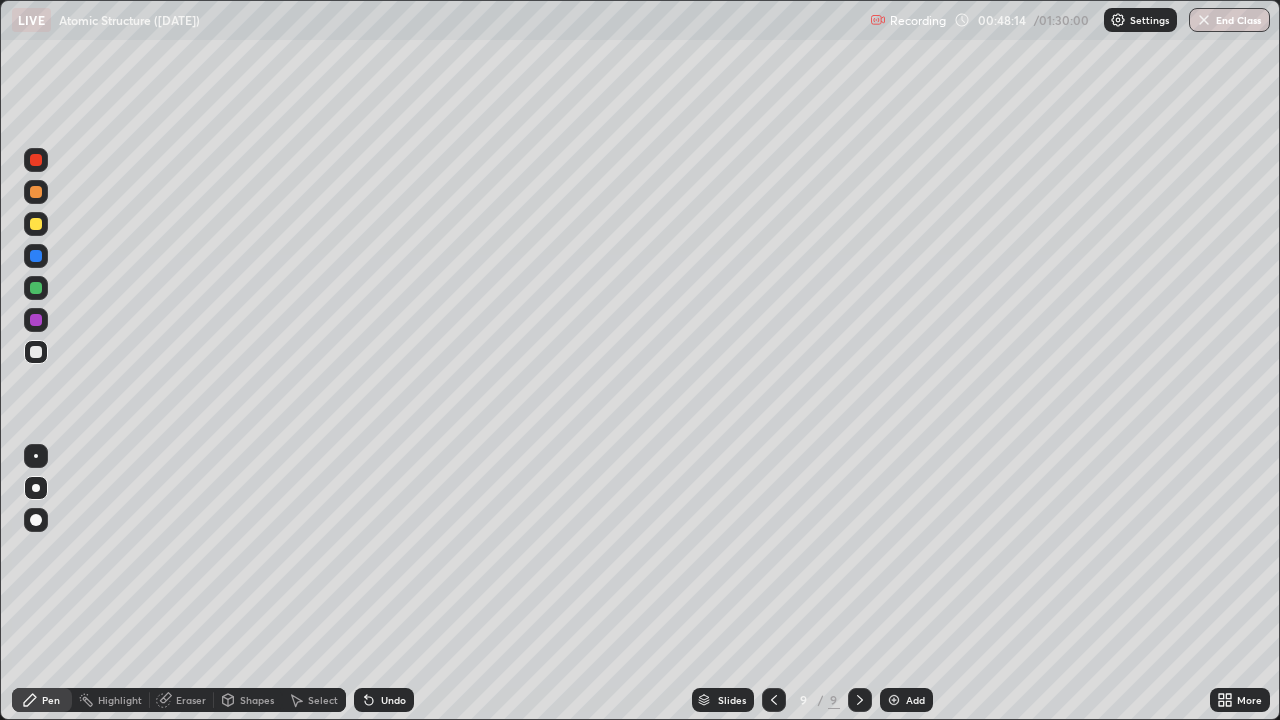 click on "Add" at bounding box center [906, 700] 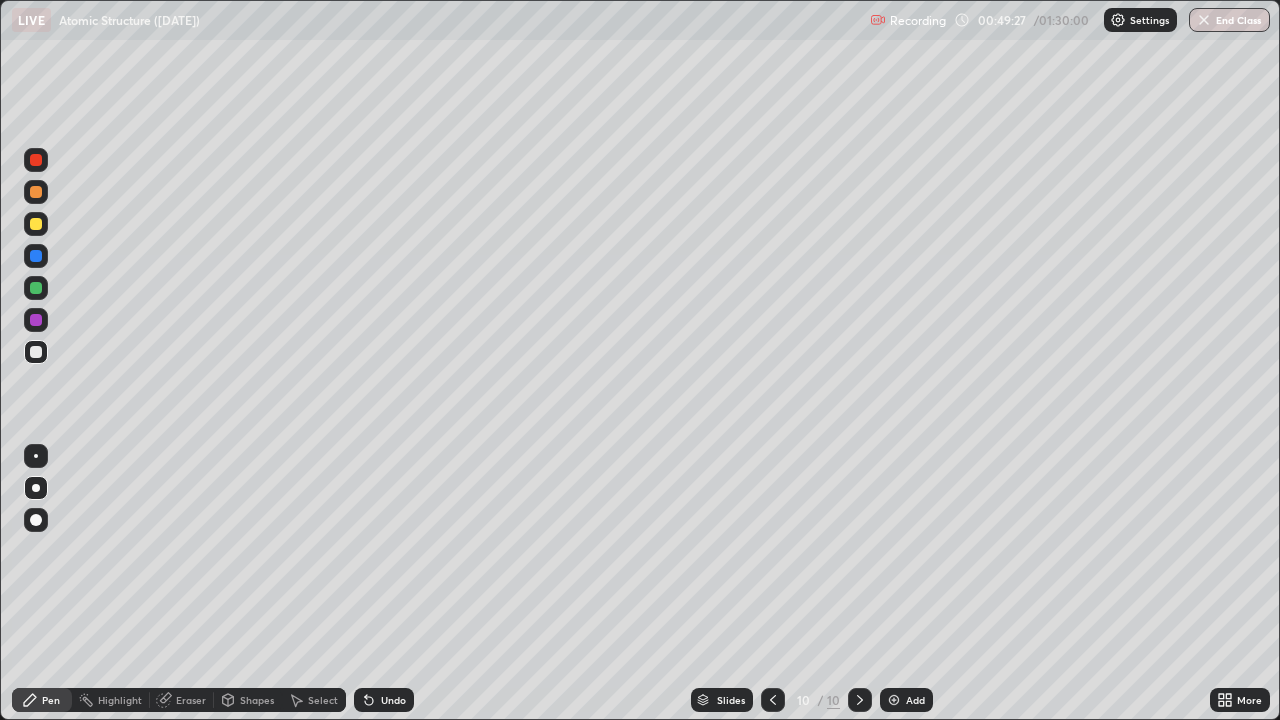 click at bounding box center [36, 224] 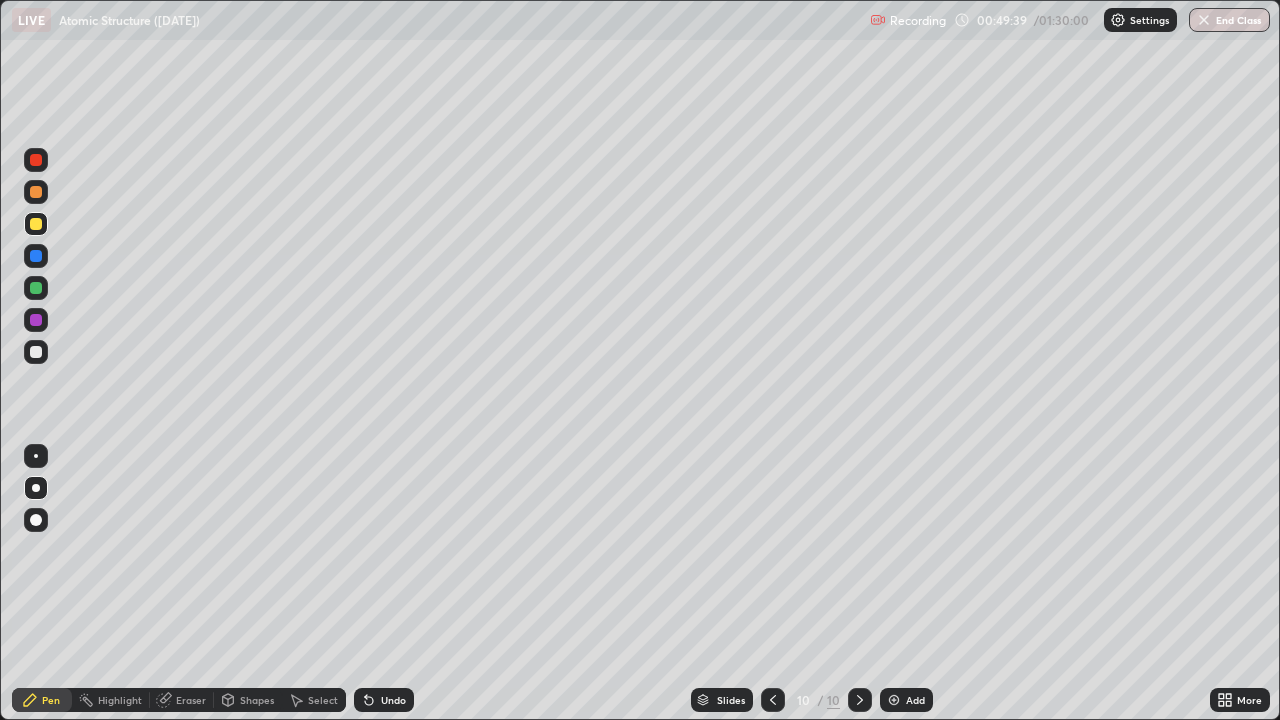 click at bounding box center [36, 352] 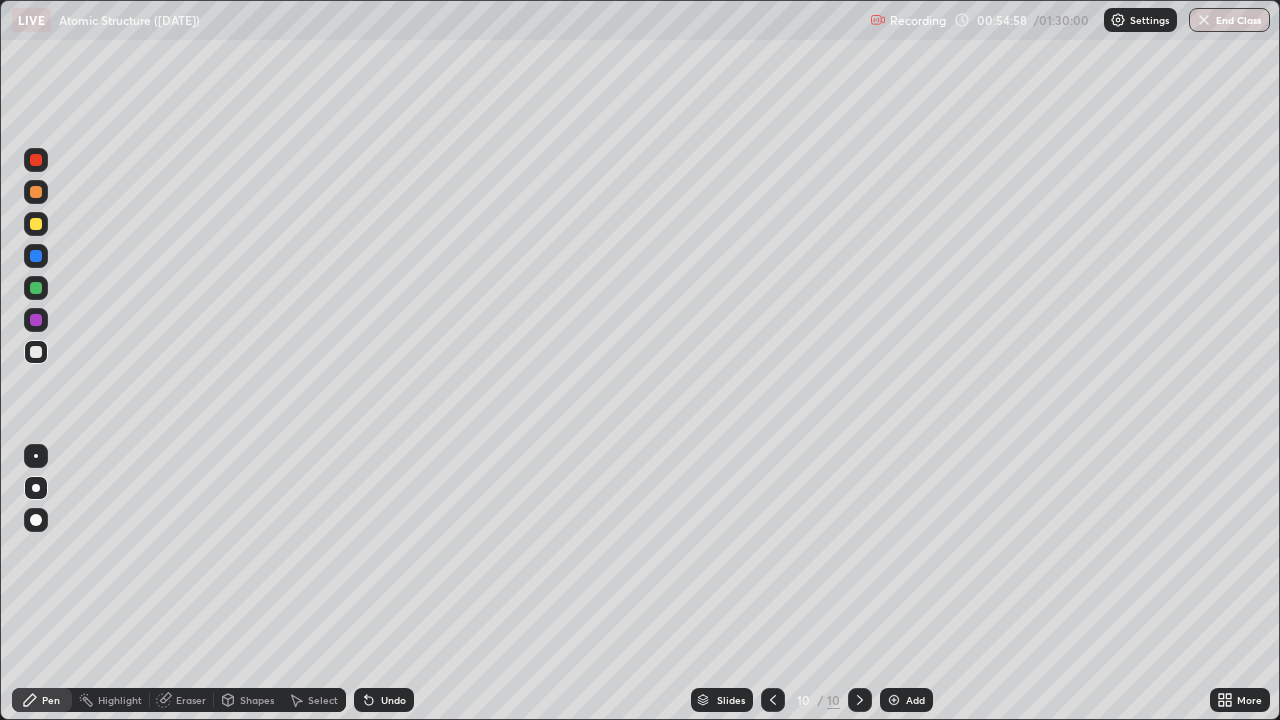 click on "Add" at bounding box center [915, 700] 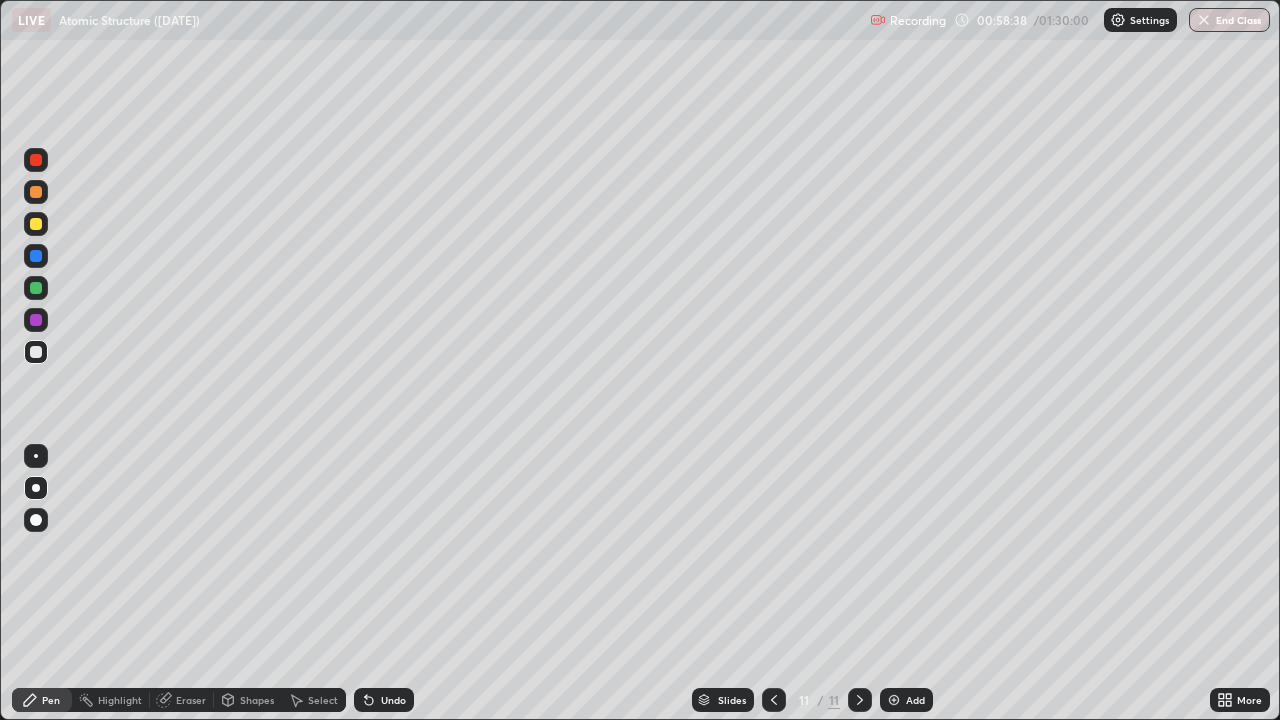 click on "Add" at bounding box center (915, 700) 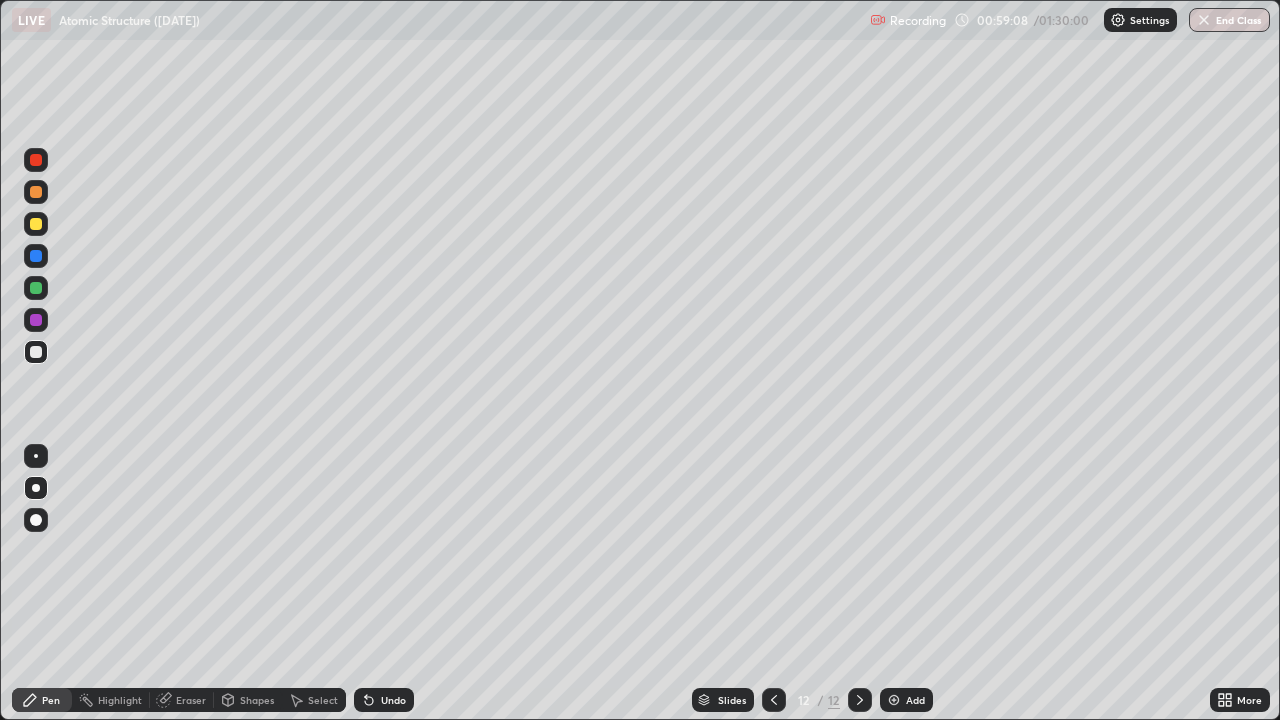 click at bounding box center (36, 224) 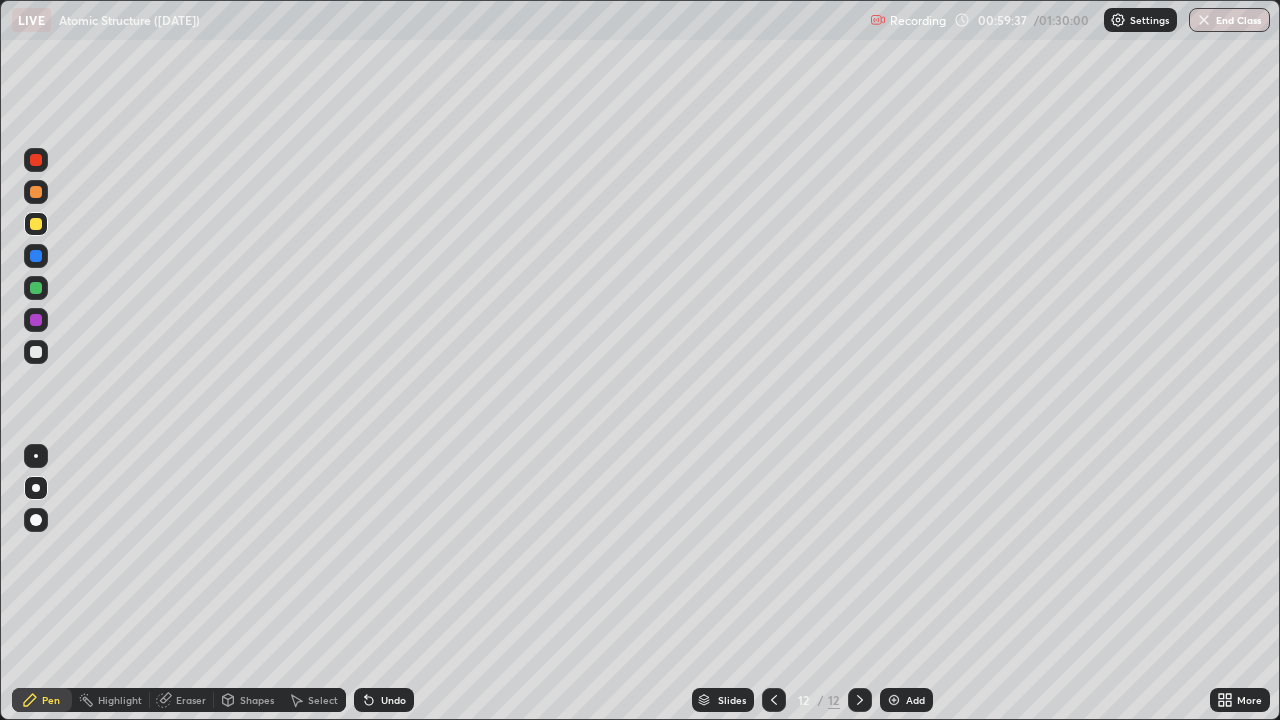 click at bounding box center [36, 352] 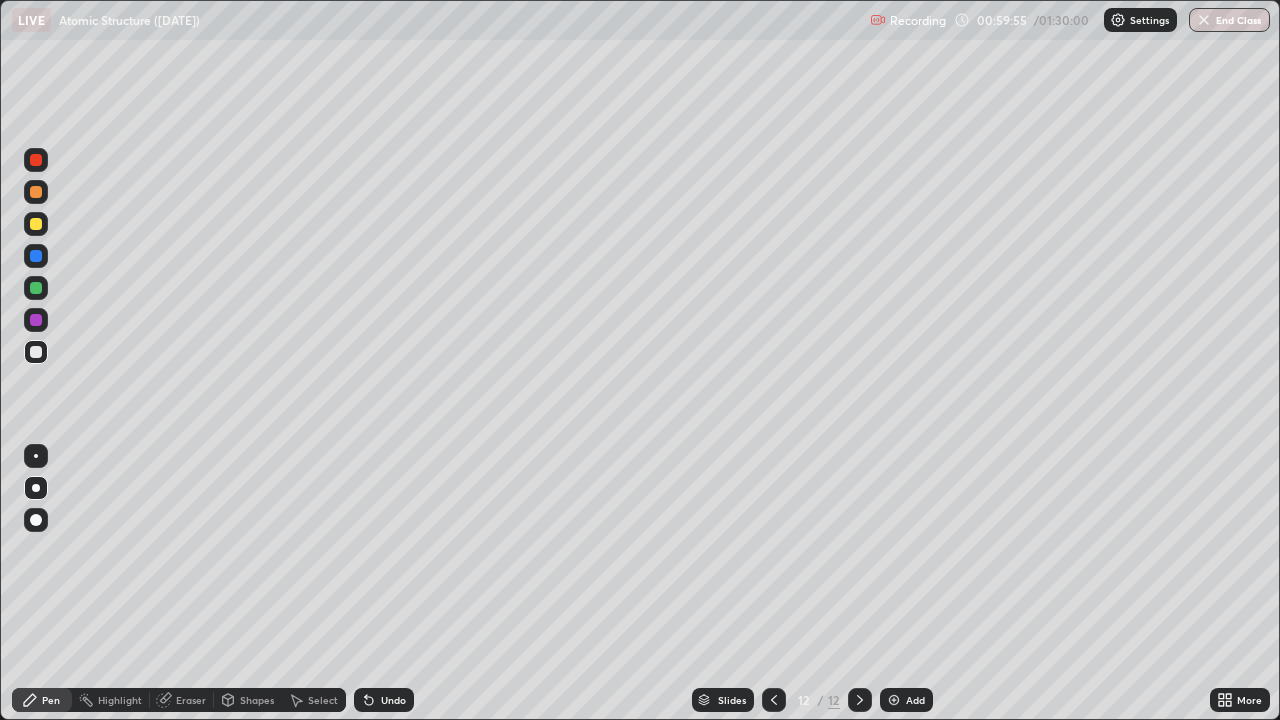 click at bounding box center [36, 224] 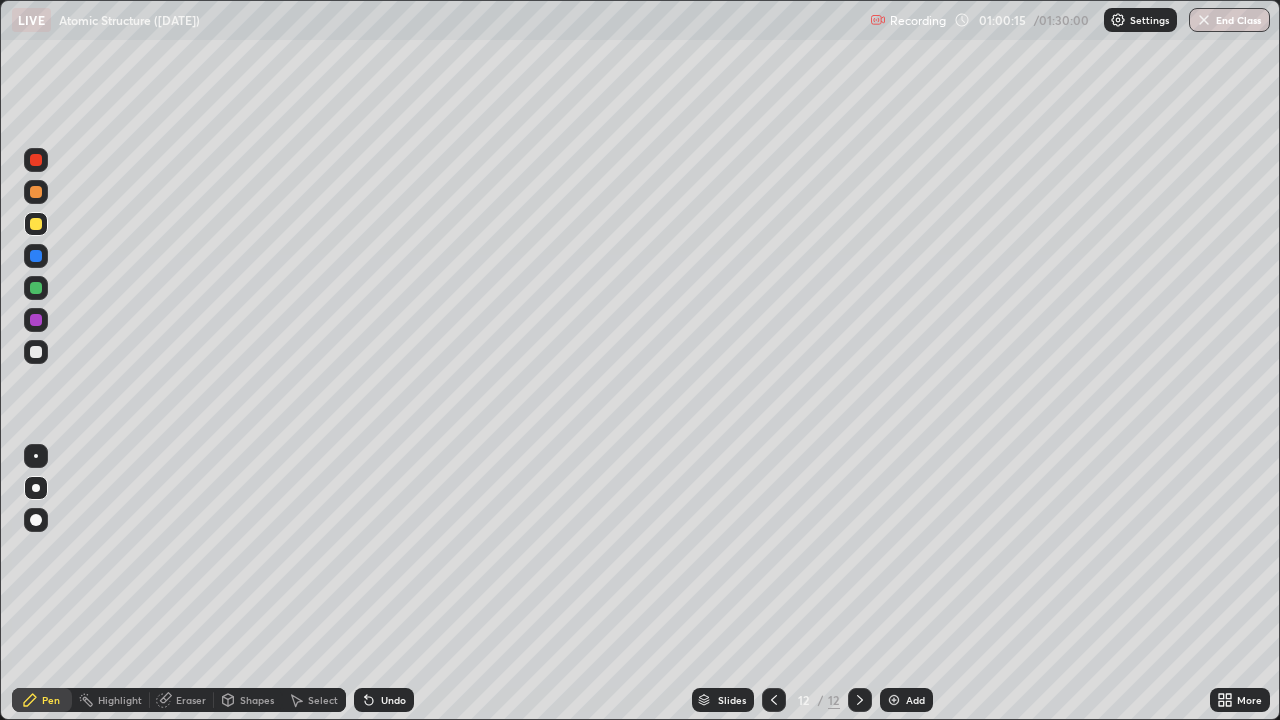 click at bounding box center (36, 288) 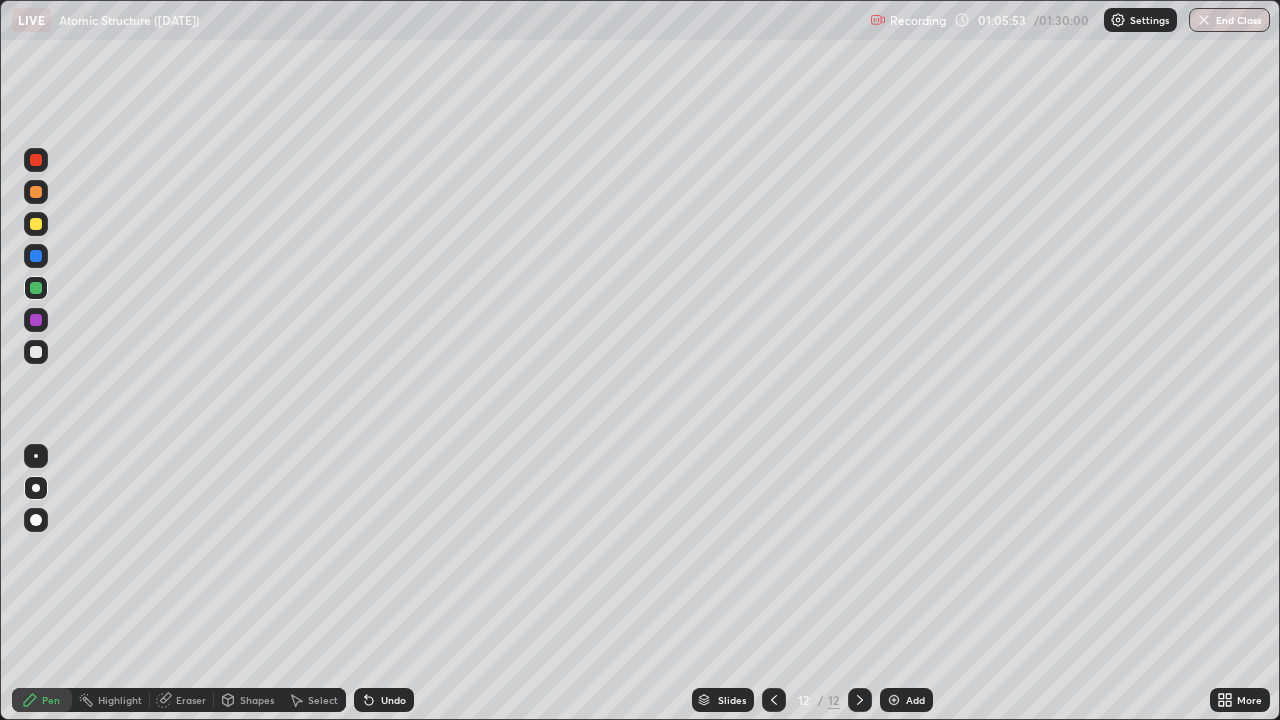 click on "Add" at bounding box center [915, 700] 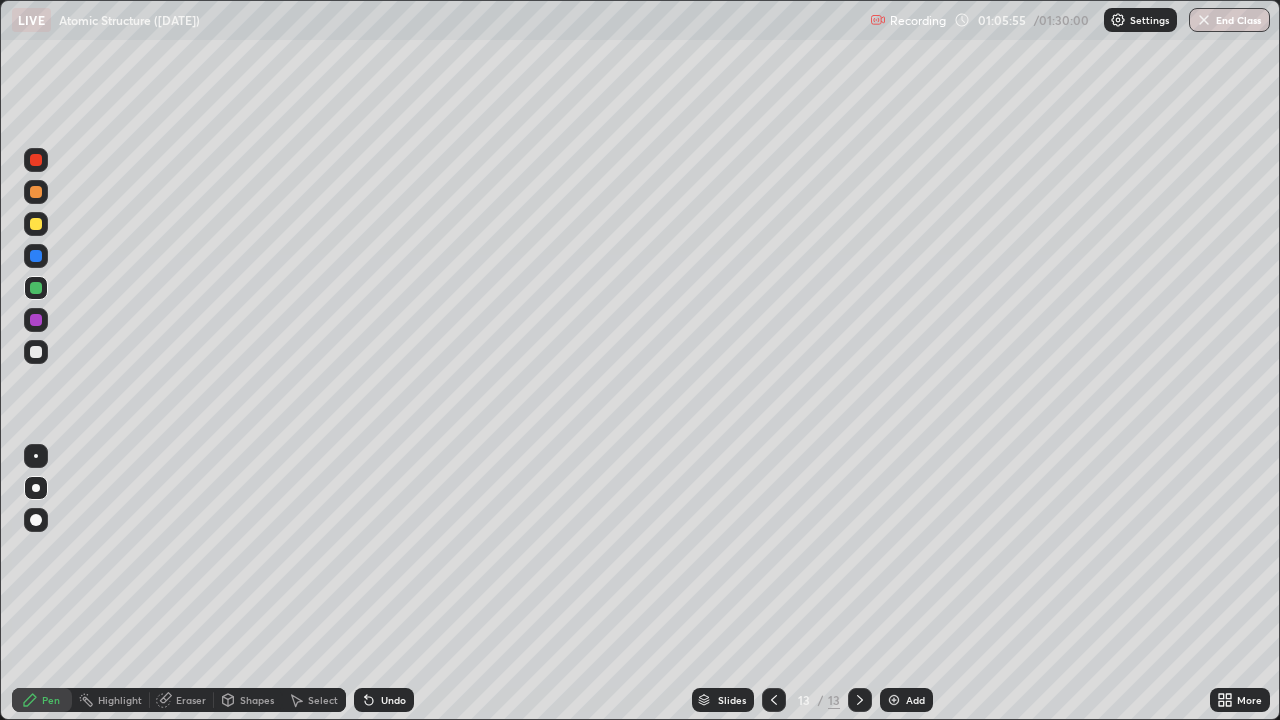 click at bounding box center (36, 352) 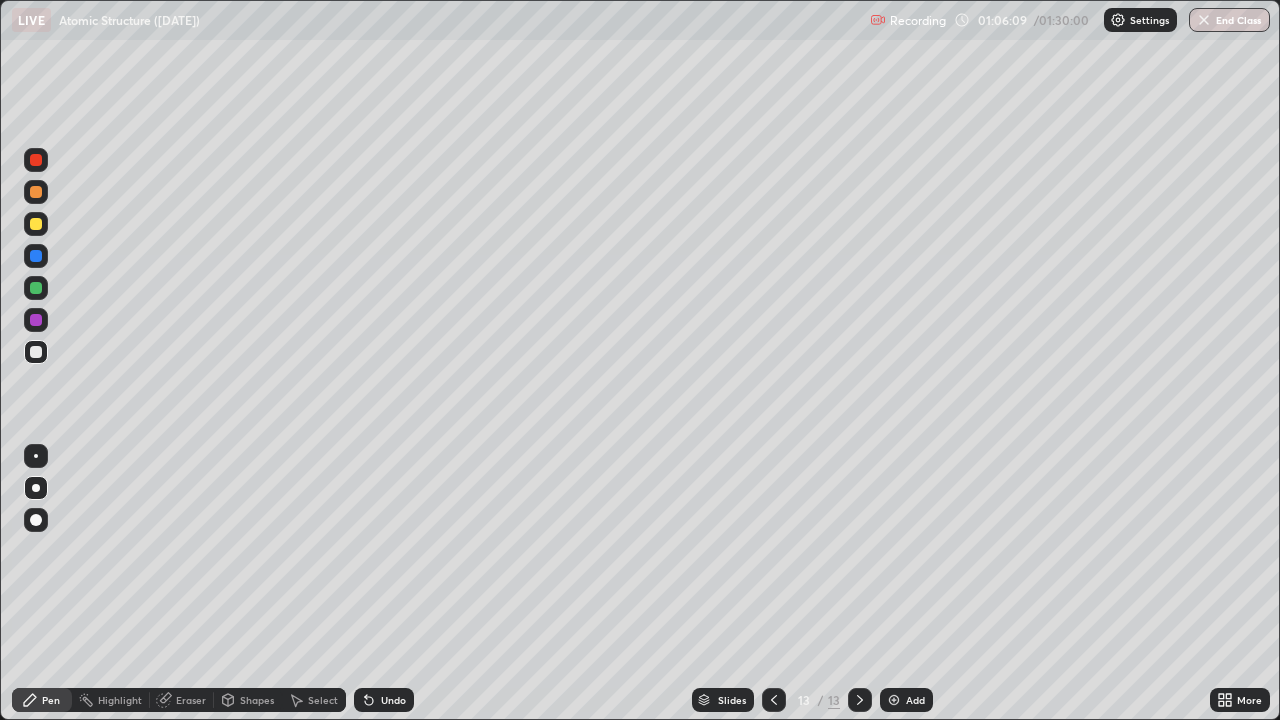 click on "Undo" at bounding box center [393, 700] 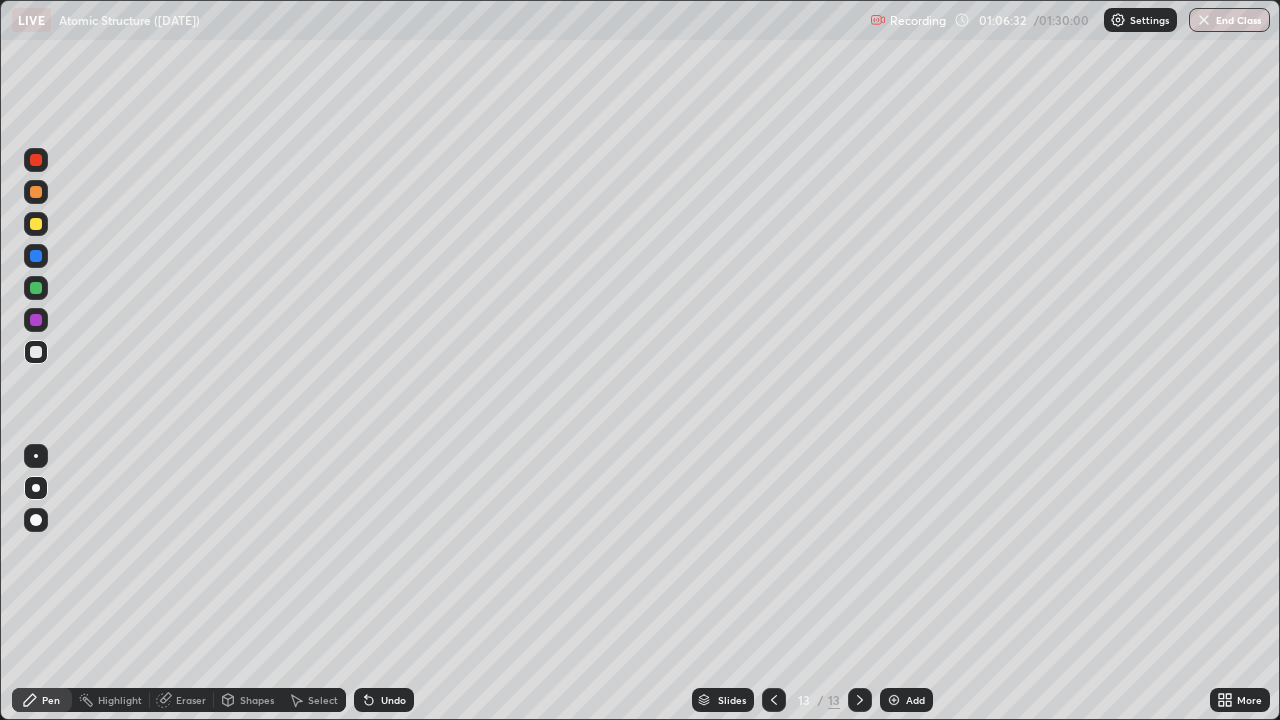 click at bounding box center (36, 256) 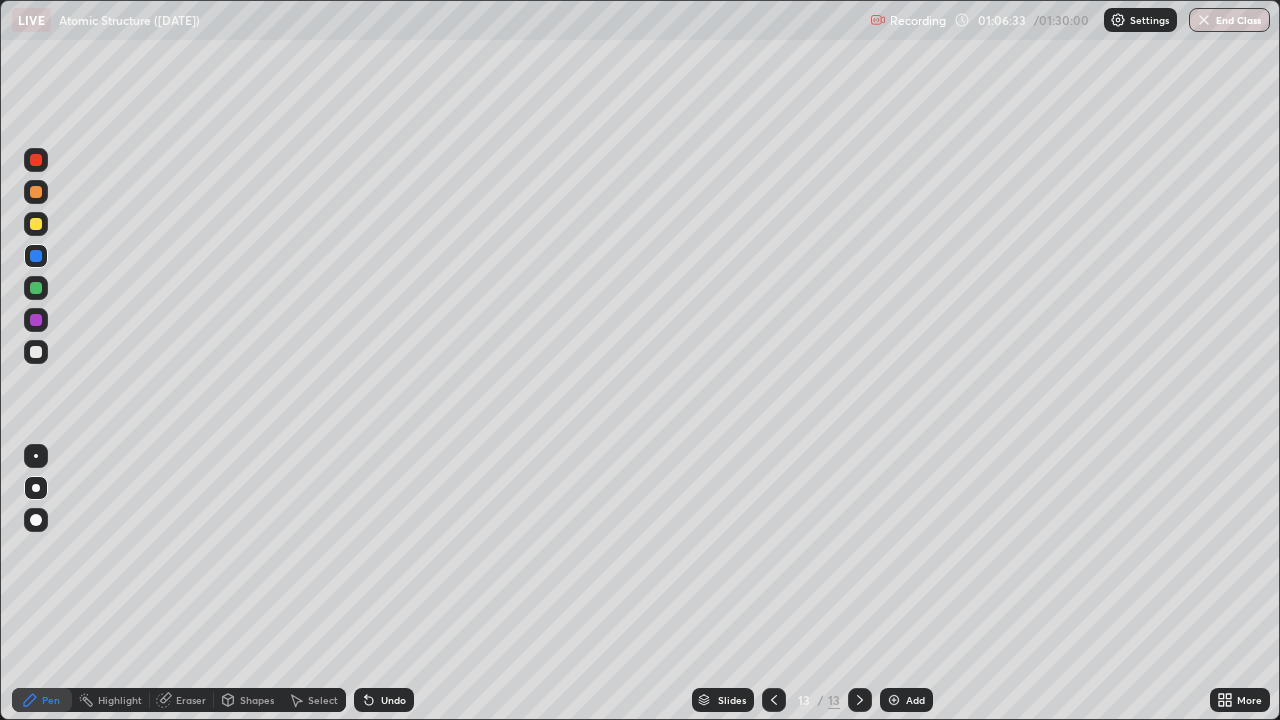 click at bounding box center (36, 224) 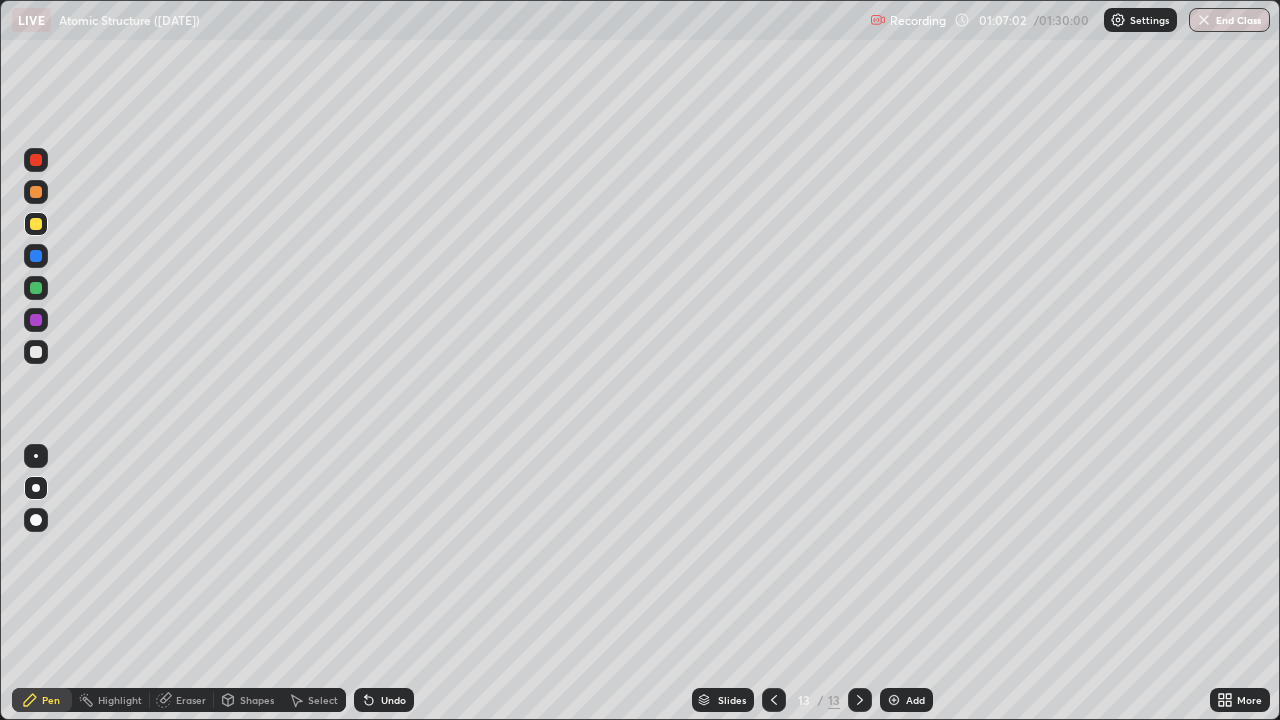 click at bounding box center (36, 352) 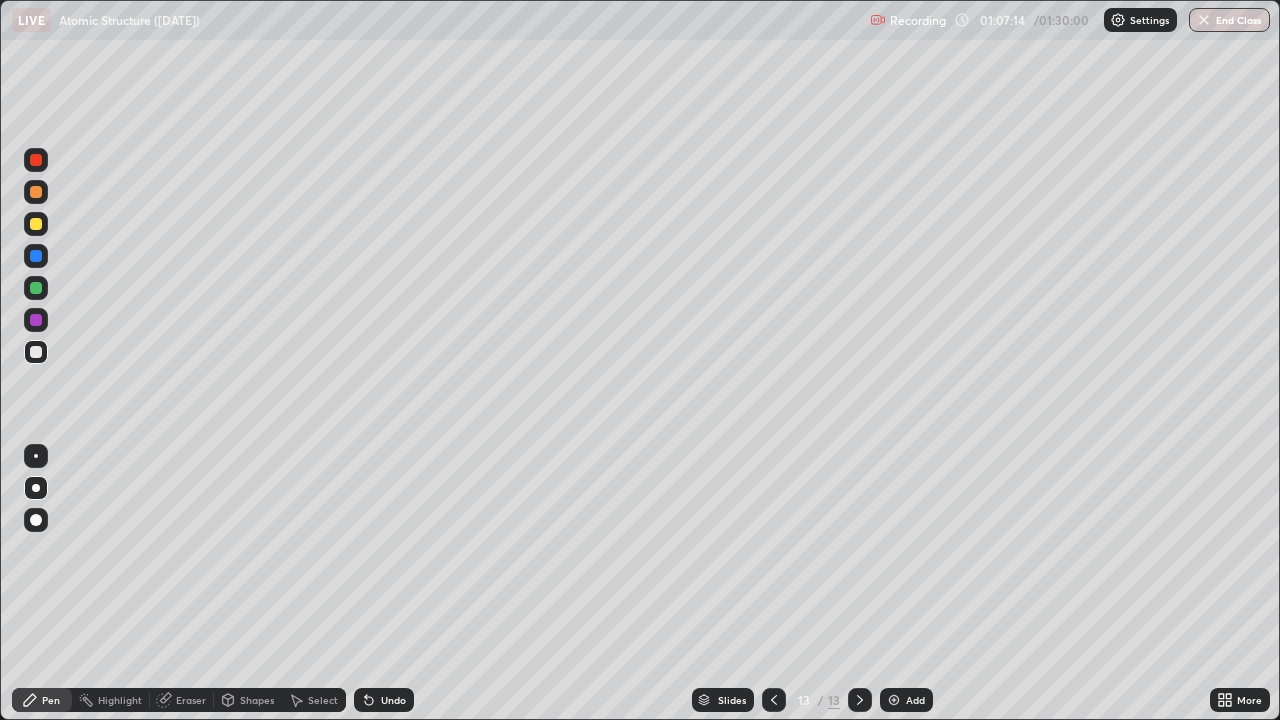 click at bounding box center (36, 288) 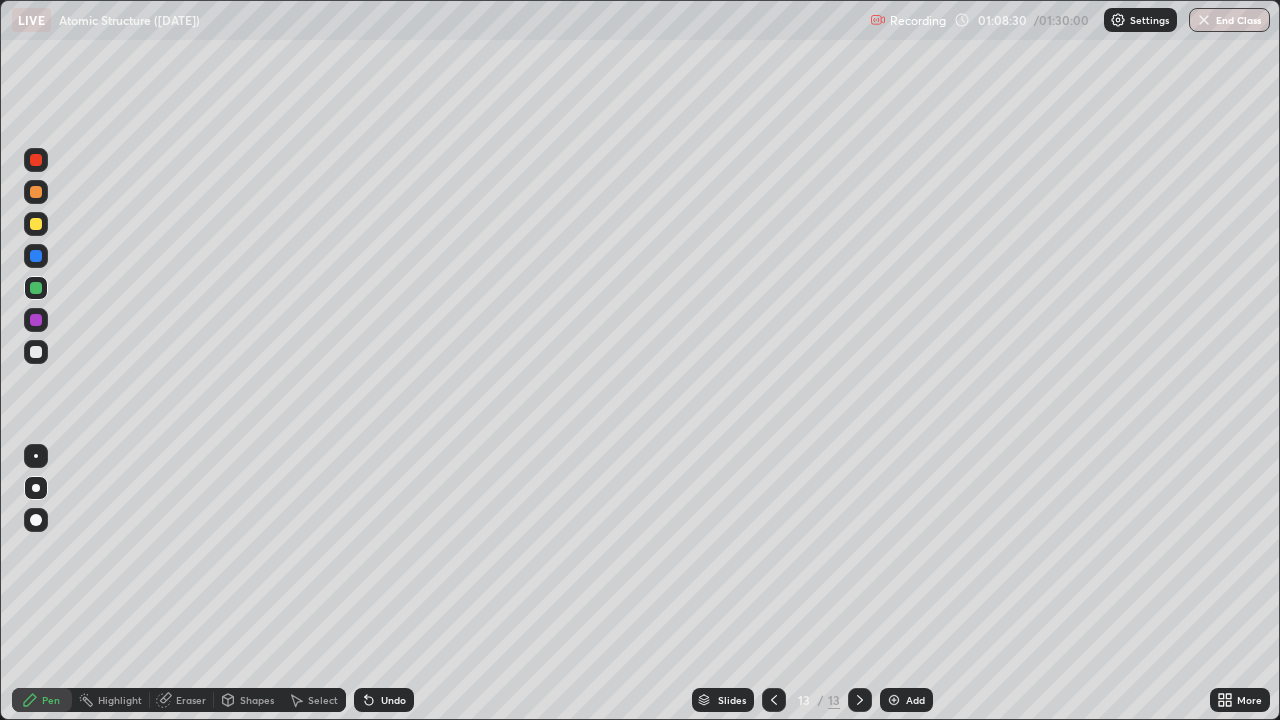 click at bounding box center [774, 700] 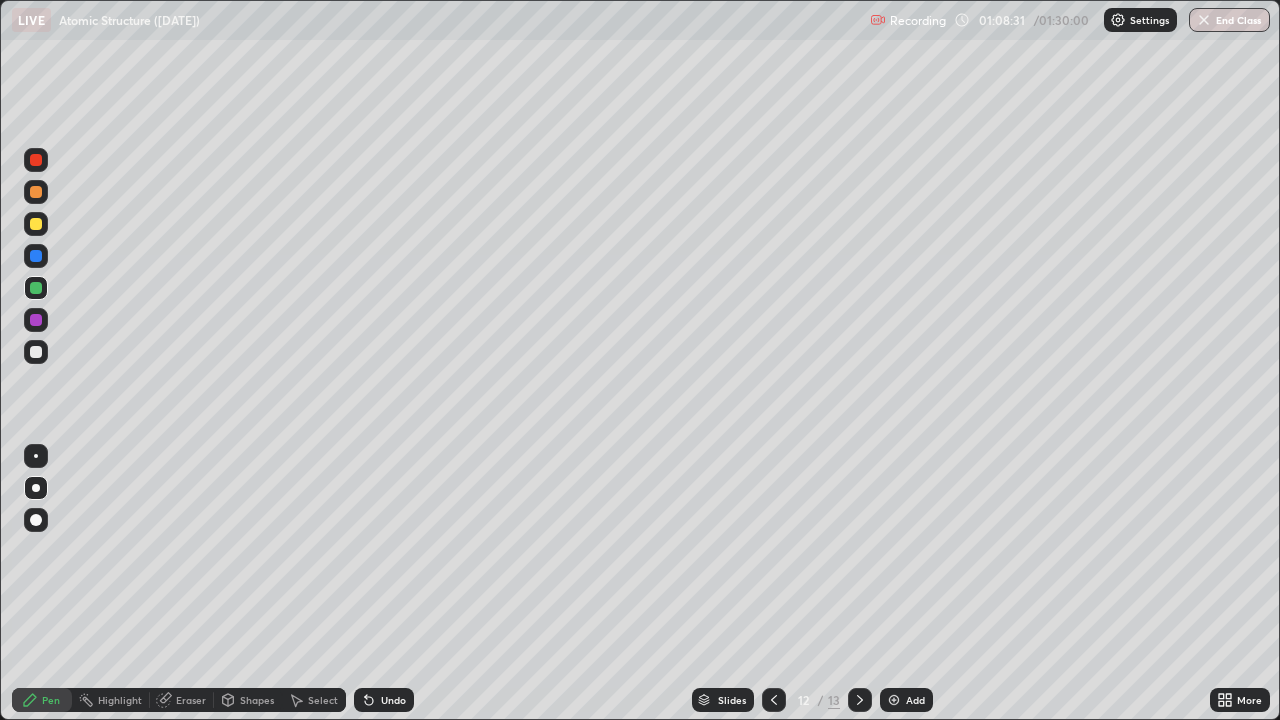 click 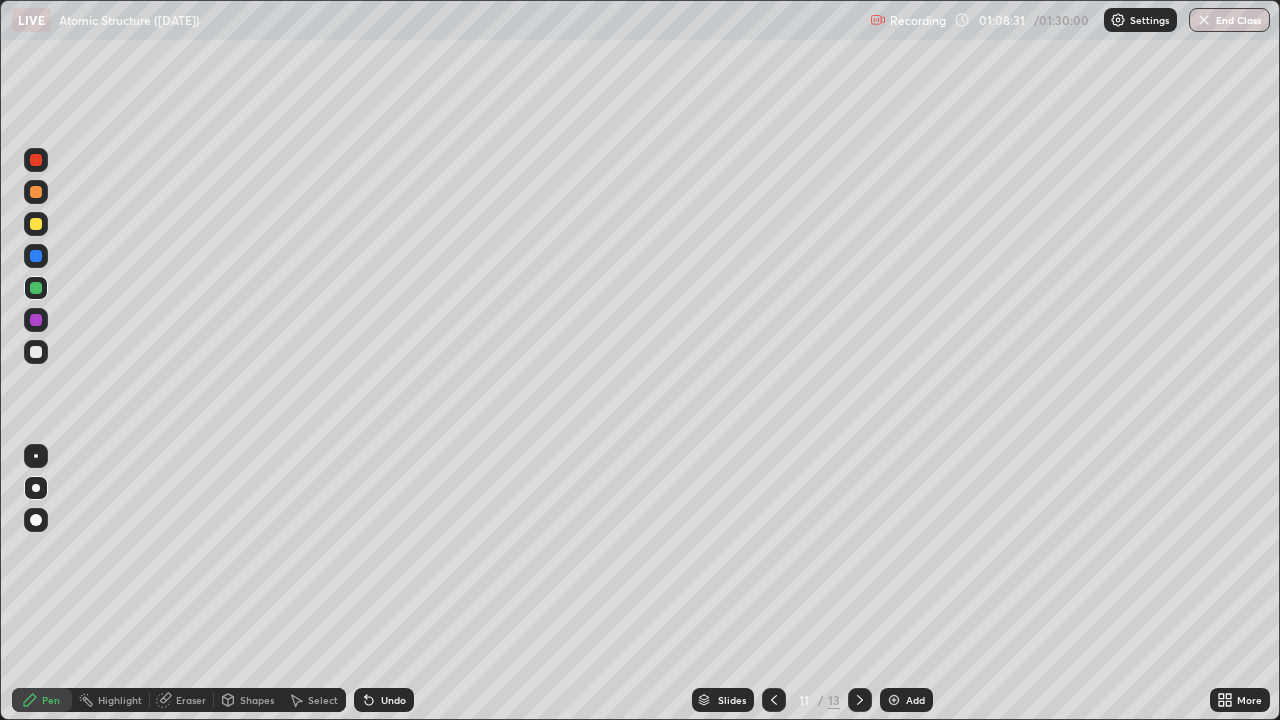 click 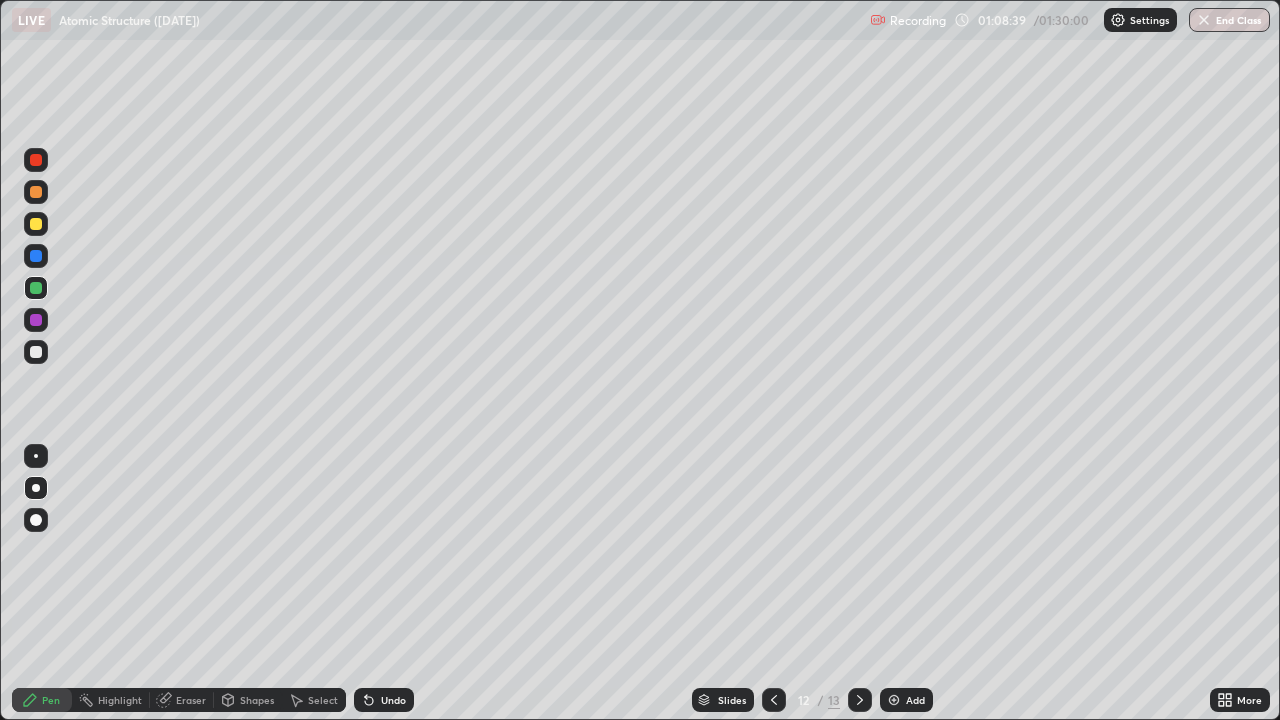 click at bounding box center [36, 224] 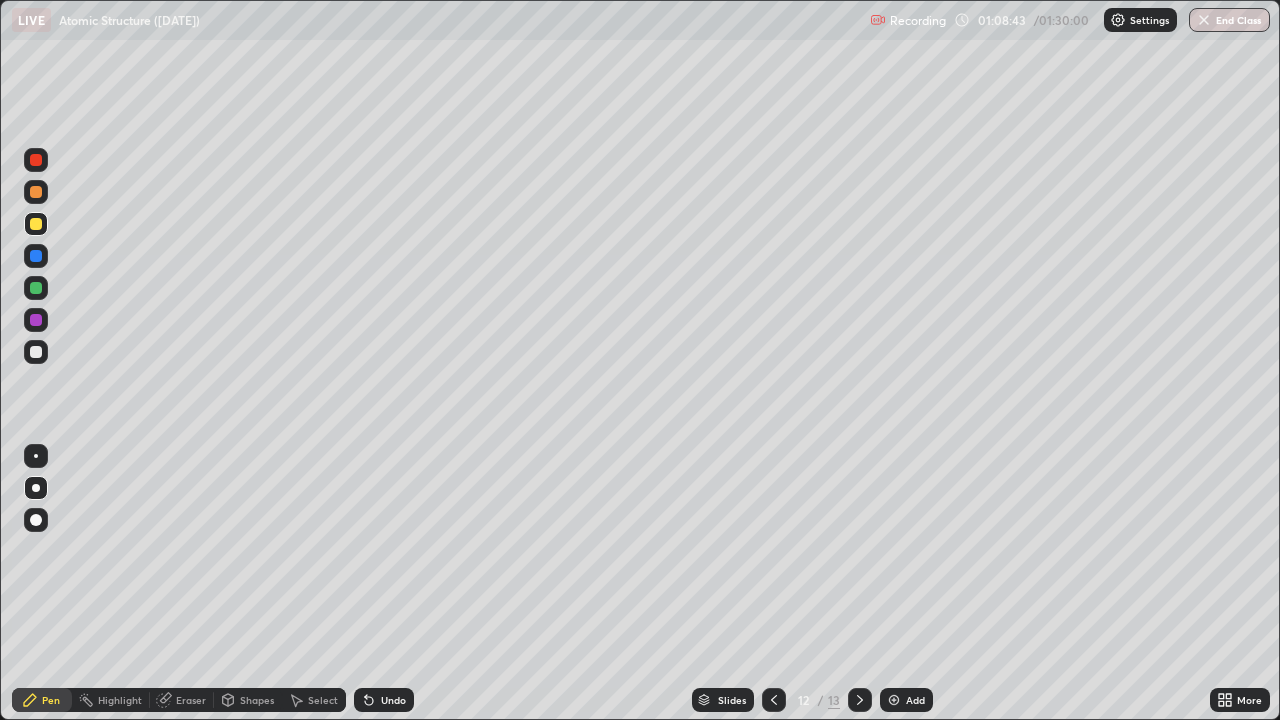 click at bounding box center [36, 160] 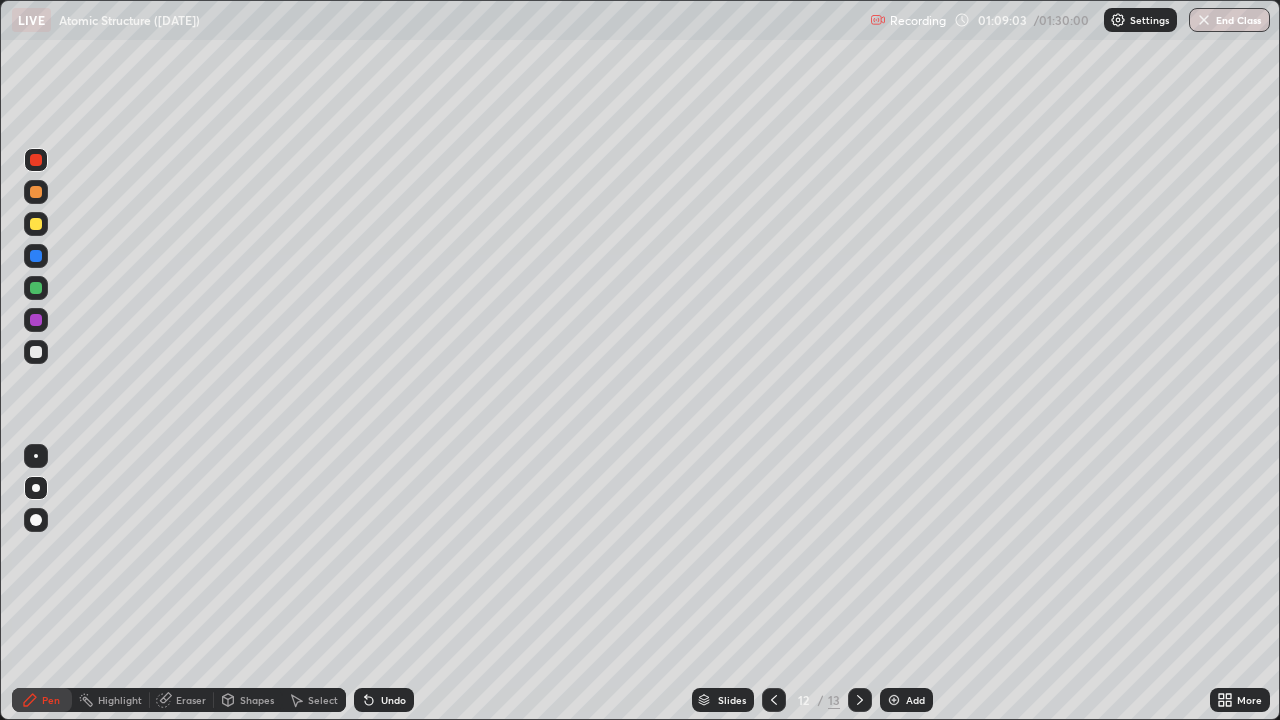 click at bounding box center [36, 224] 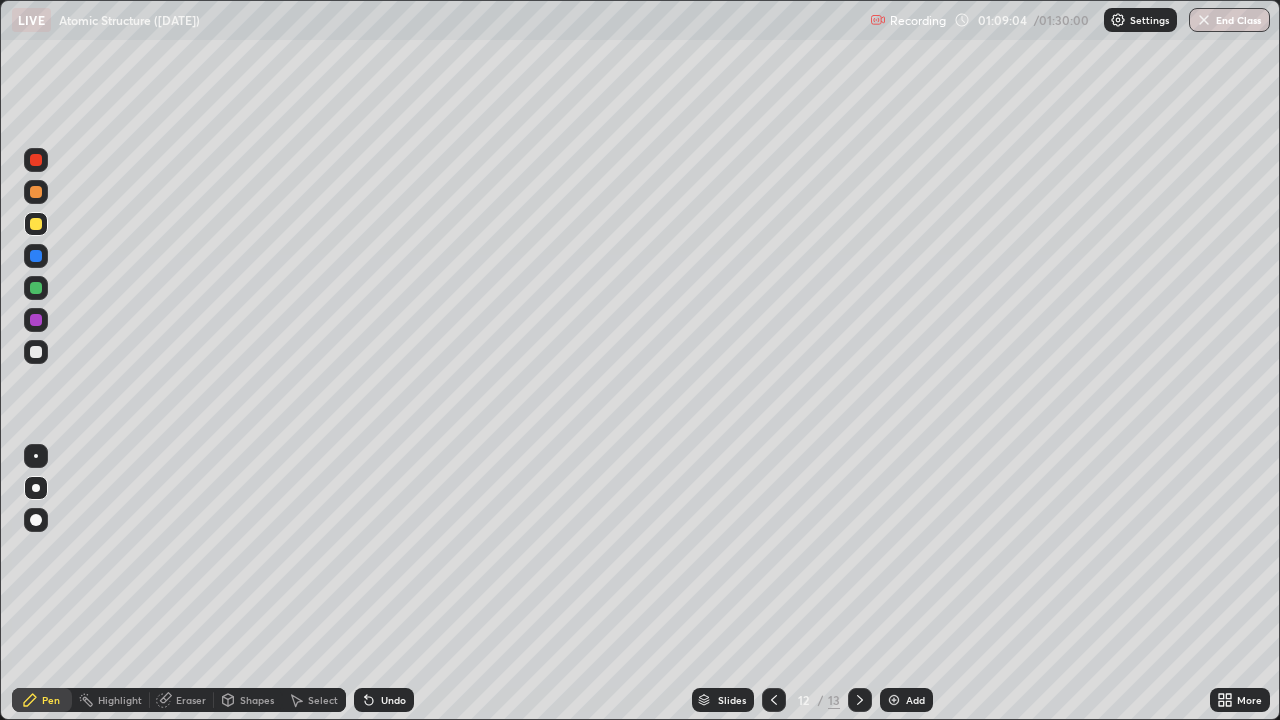 click at bounding box center (36, 256) 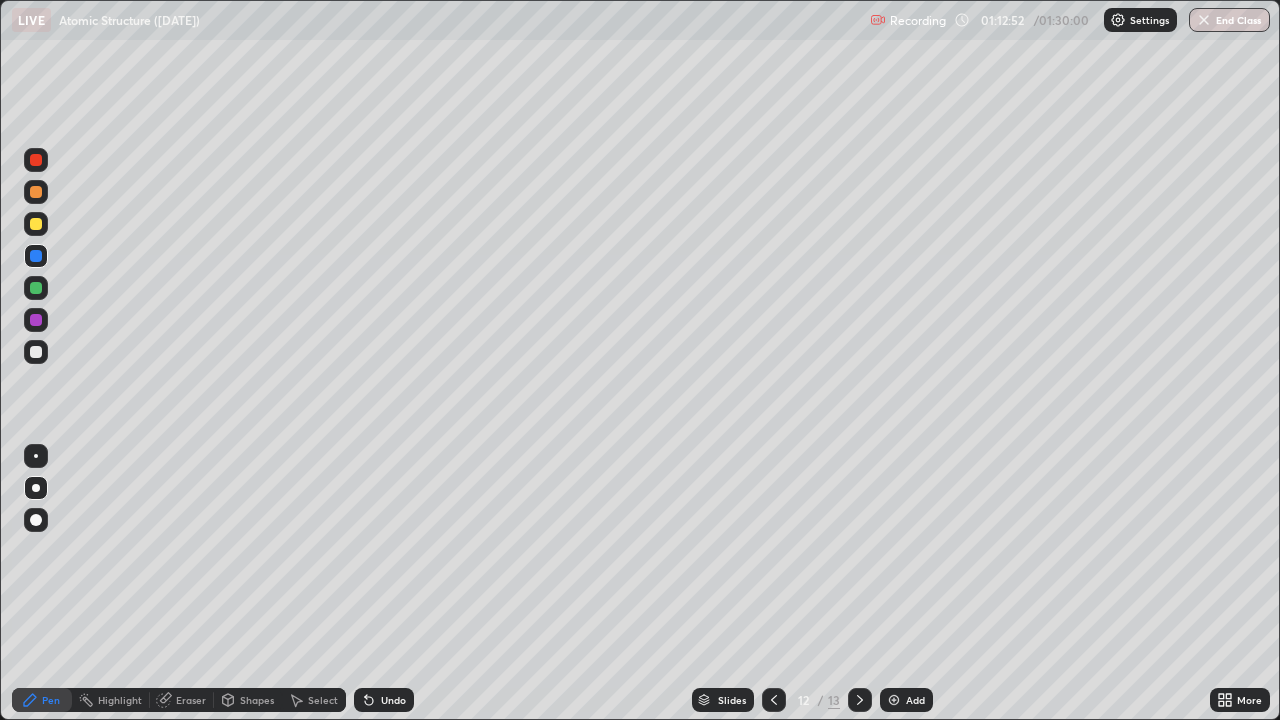 click at bounding box center [860, 700] 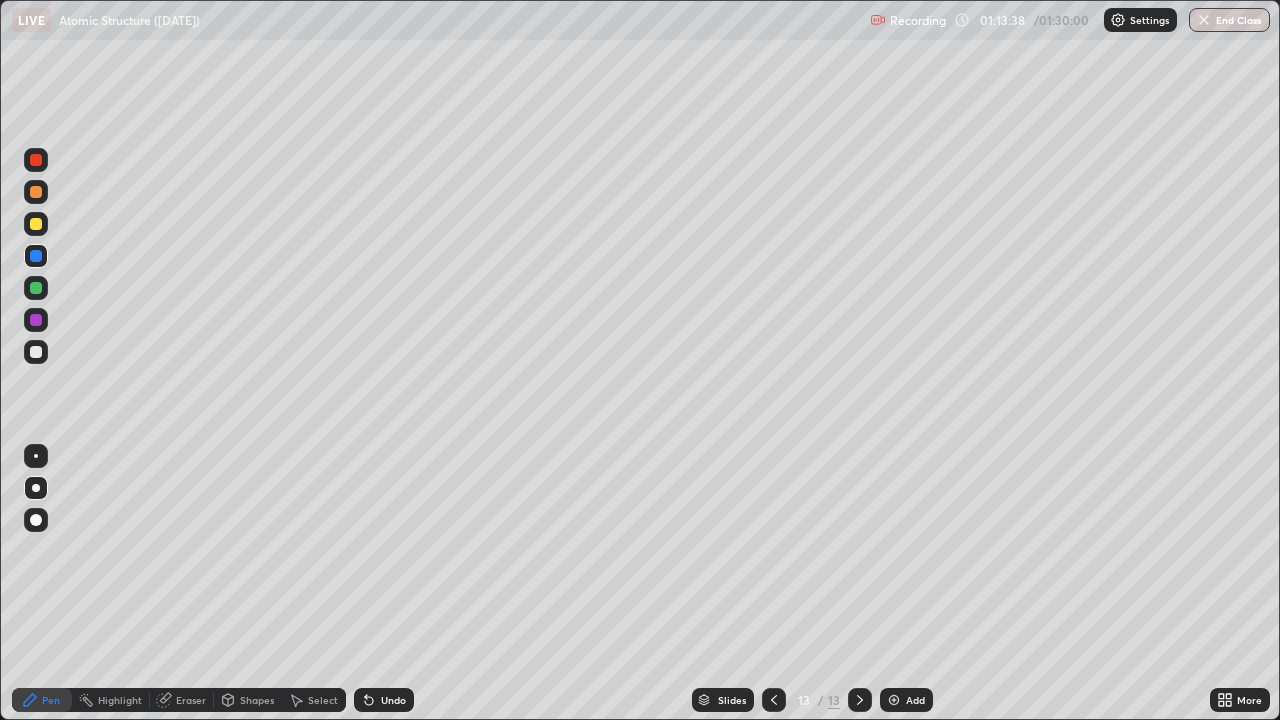 click on "Add" at bounding box center [906, 700] 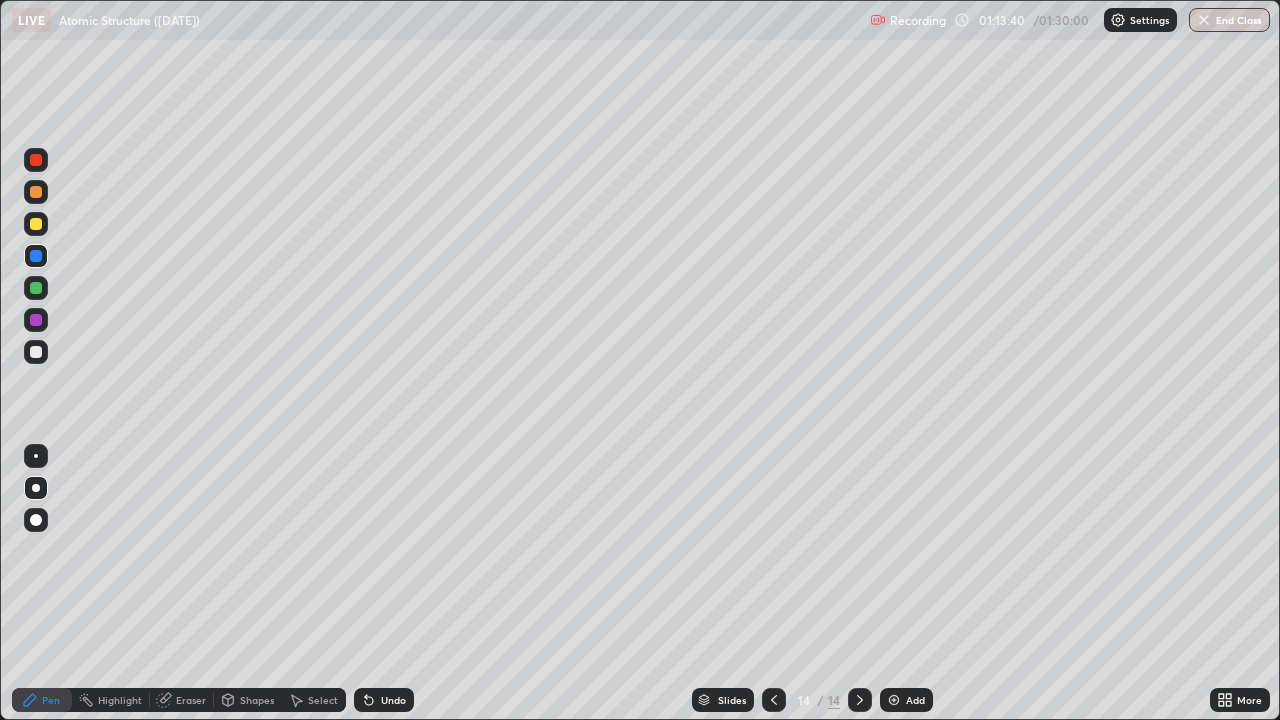 click at bounding box center (36, 352) 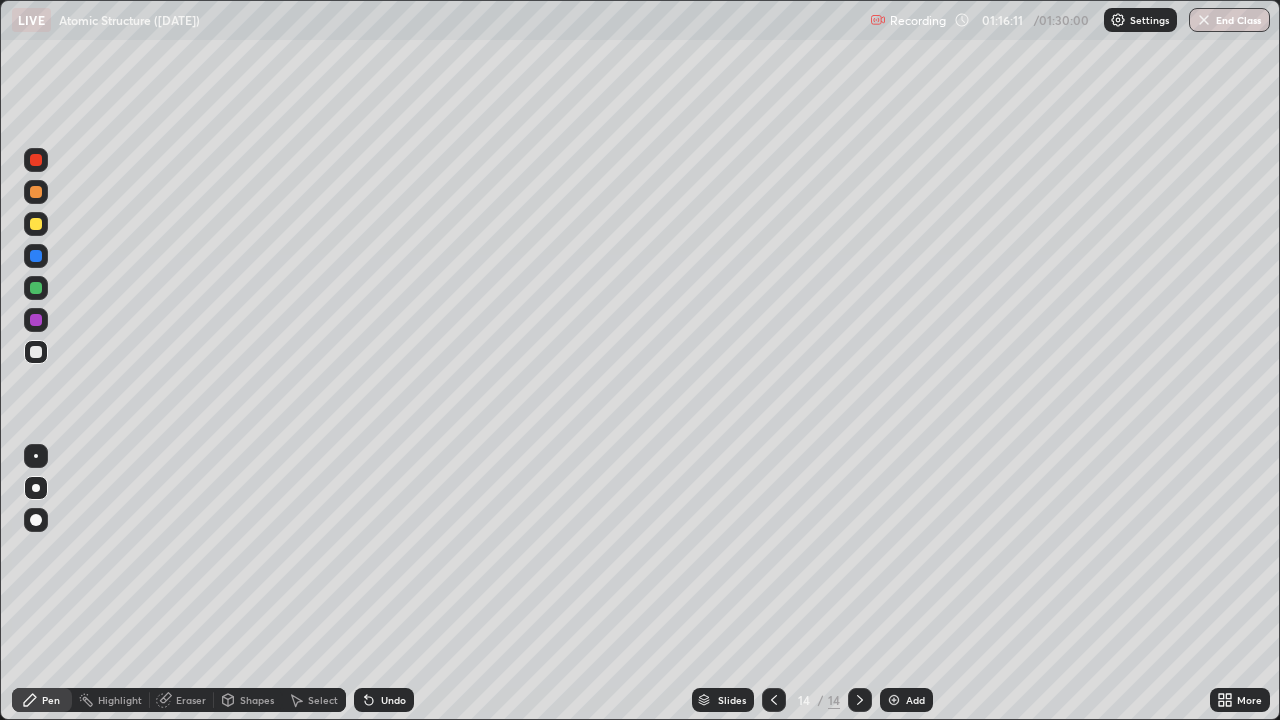 click 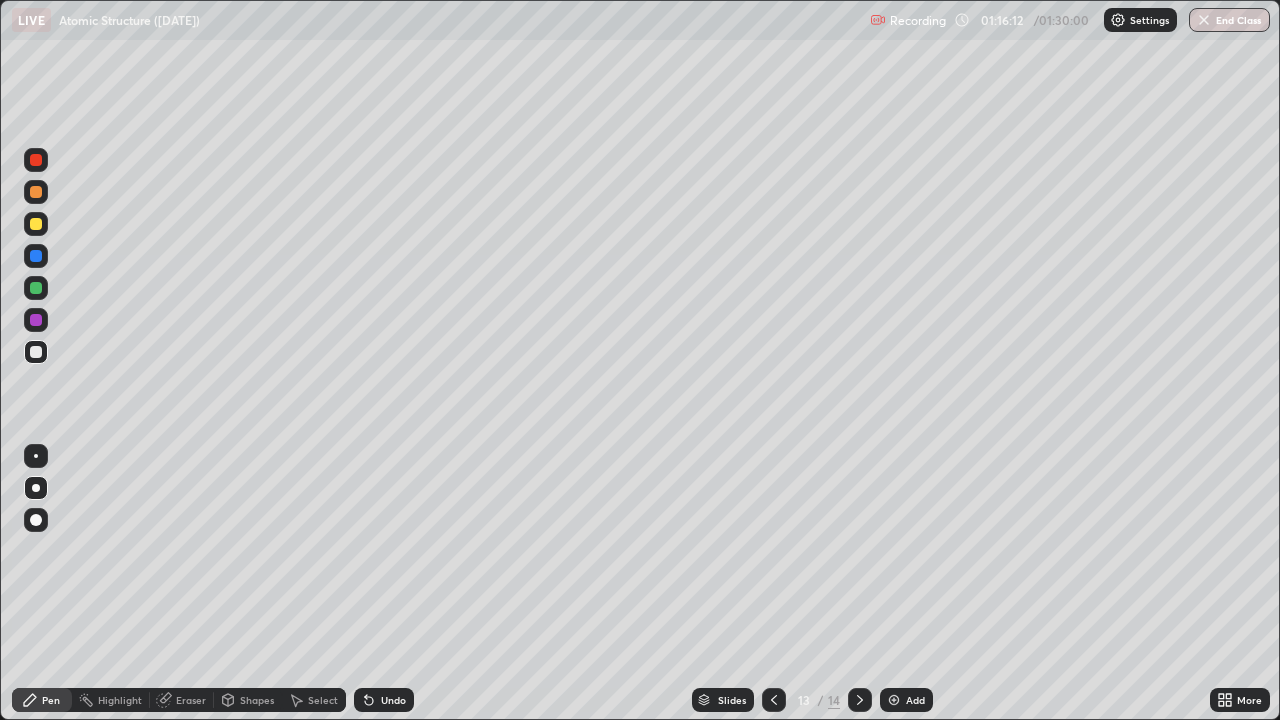 click 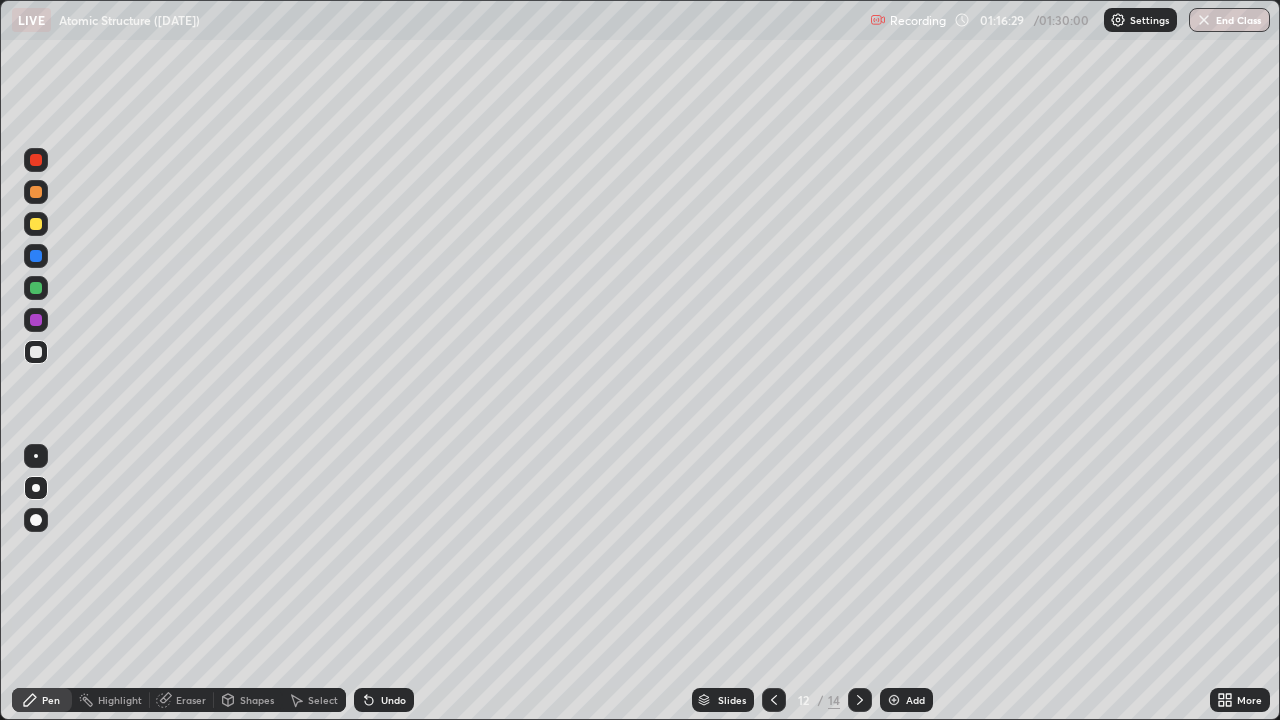 click at bounding box center (36, 224) 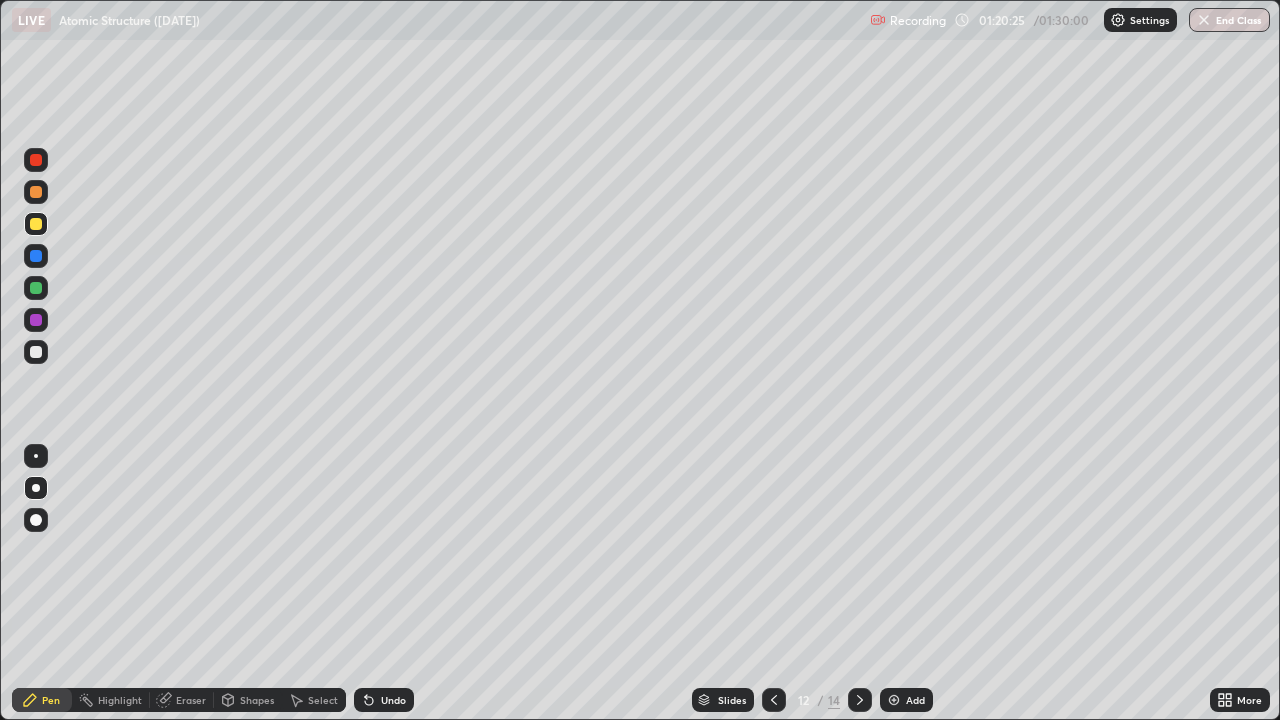 click 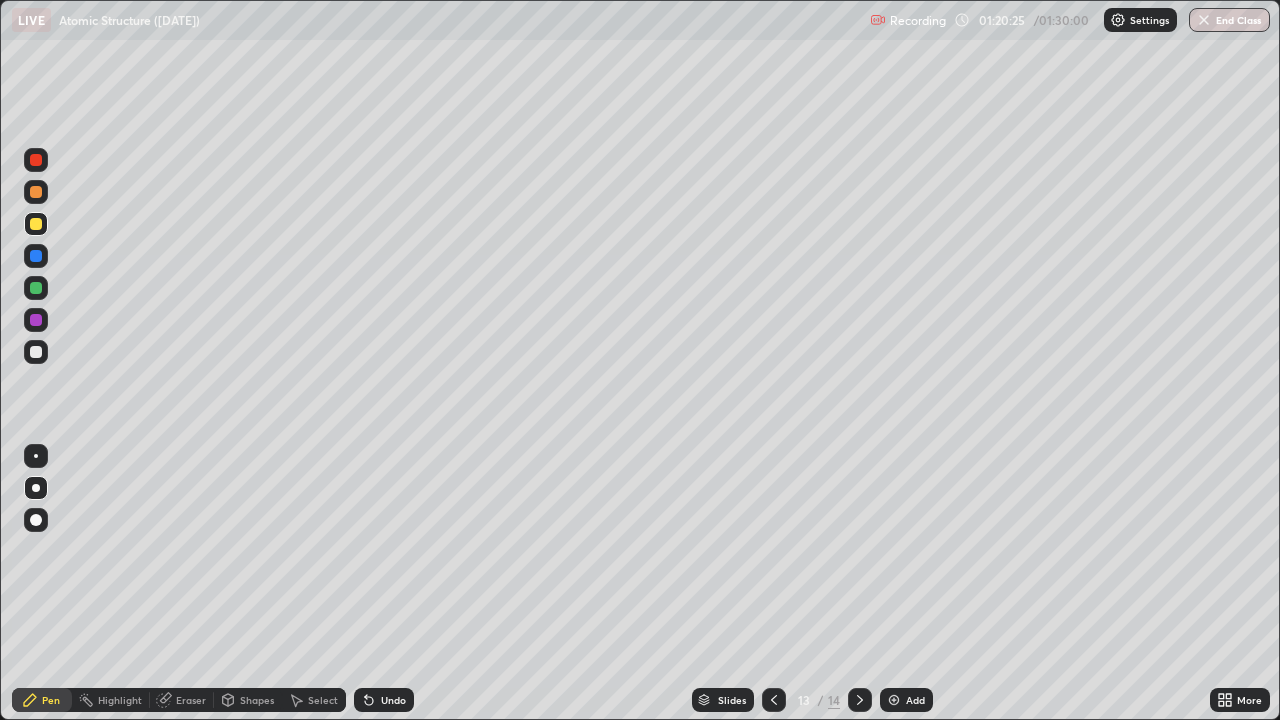 click 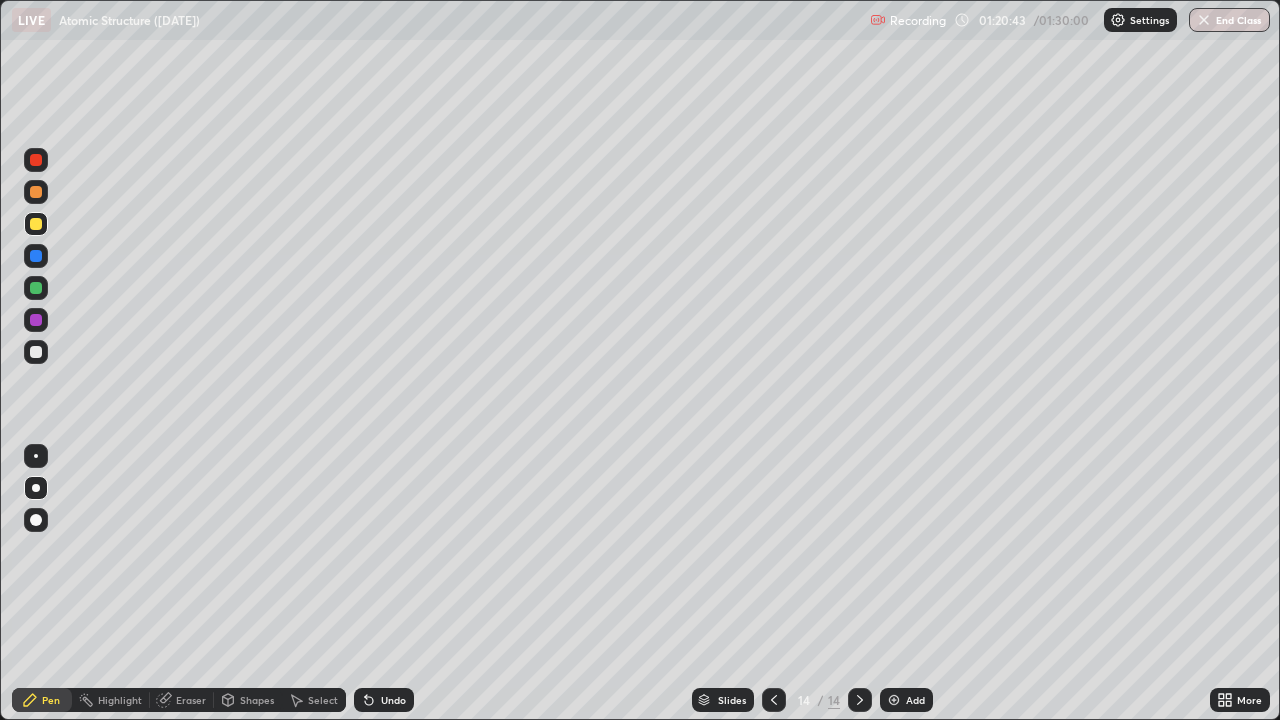 click at bounding box center [36, 352] 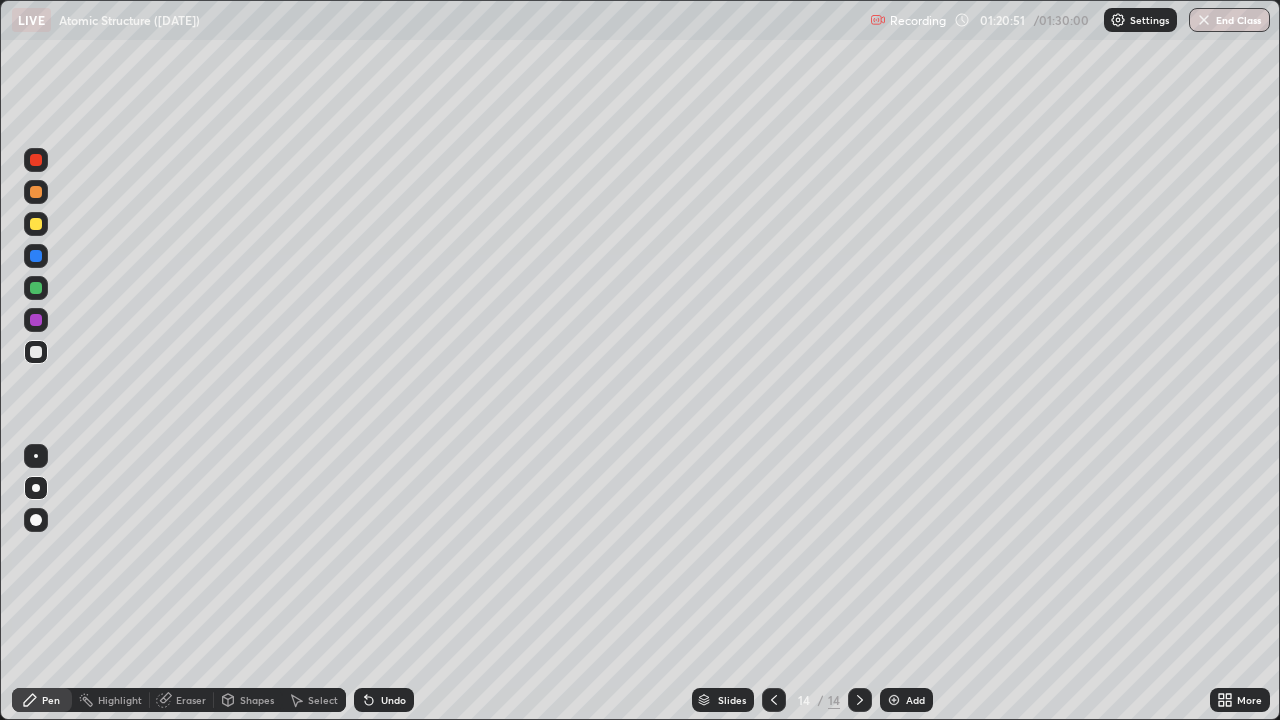 click on "Undo" at bounding box center [393, 700] 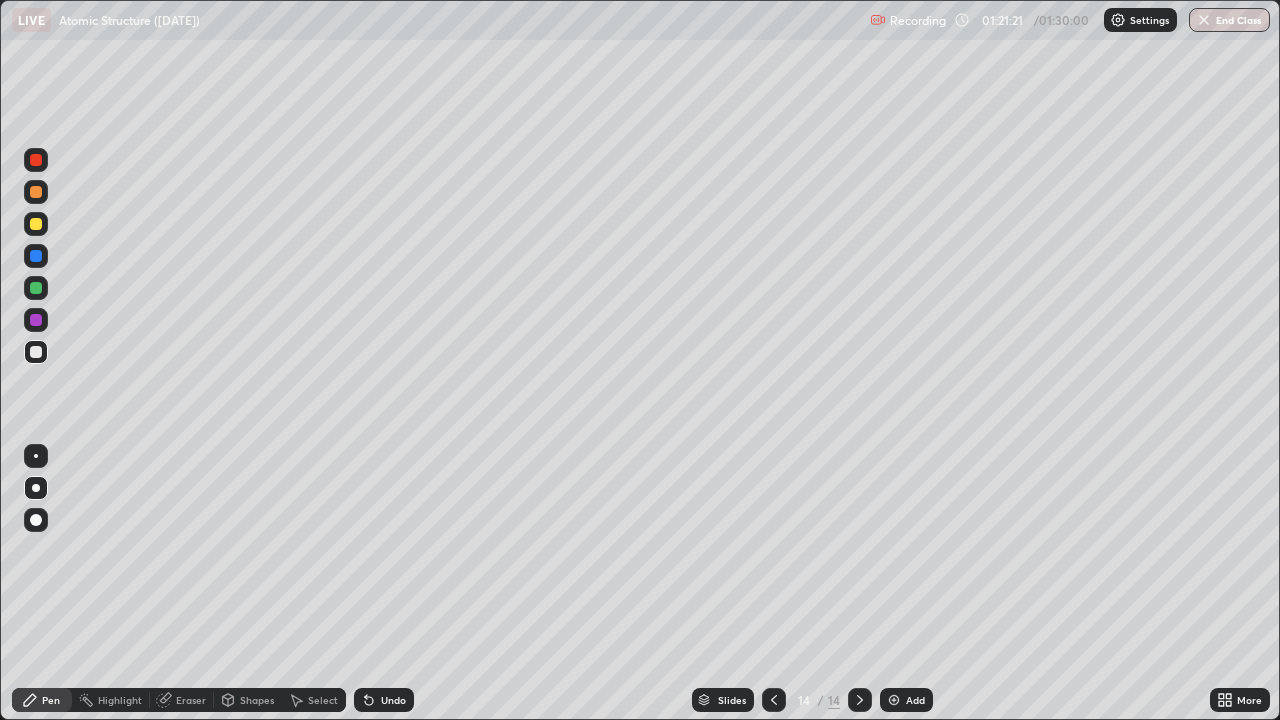 click on "Undo" at bounding box center (393, 700) 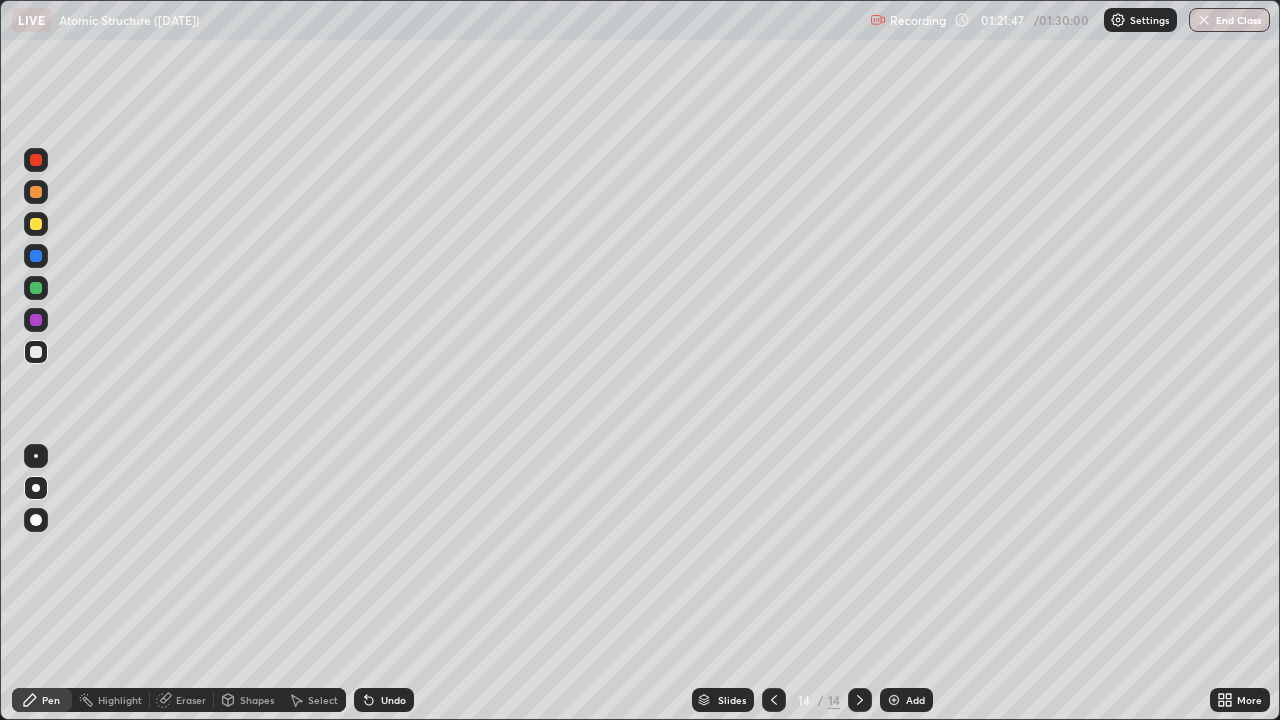 click on "Eraser" at bounding box center [191, 700] 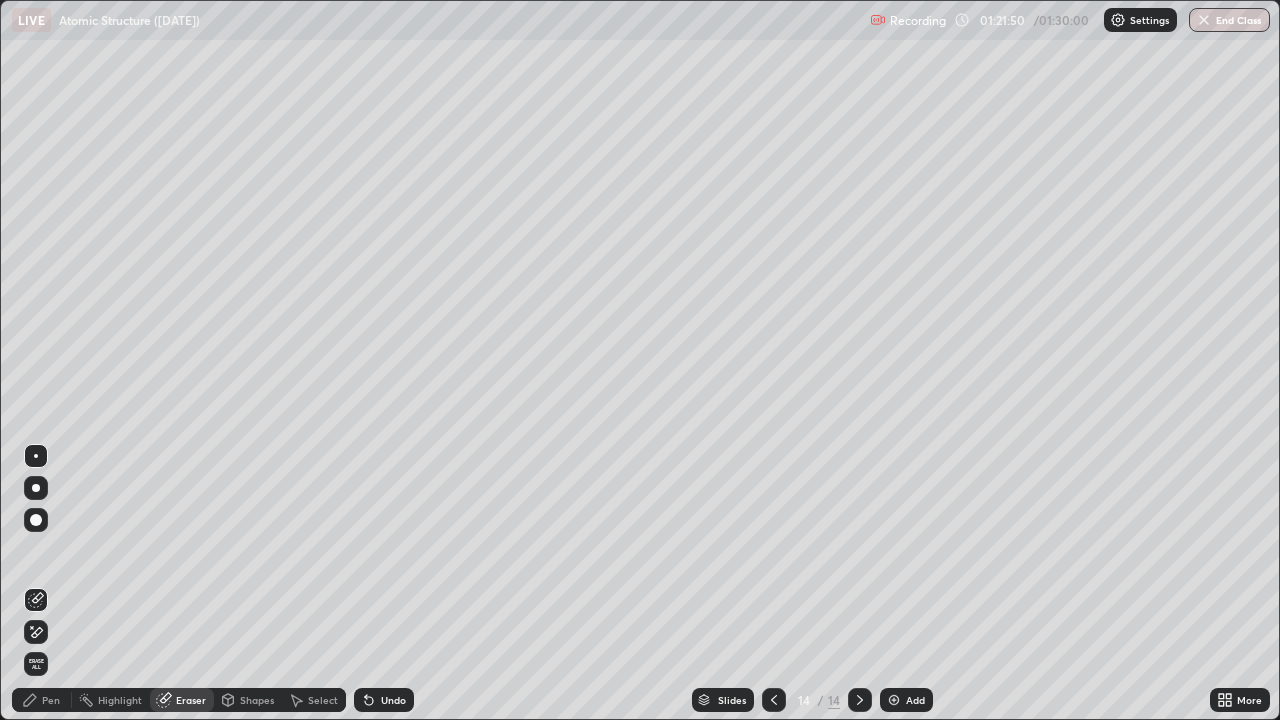 click on "Pen" at bounding box center (42, 700) 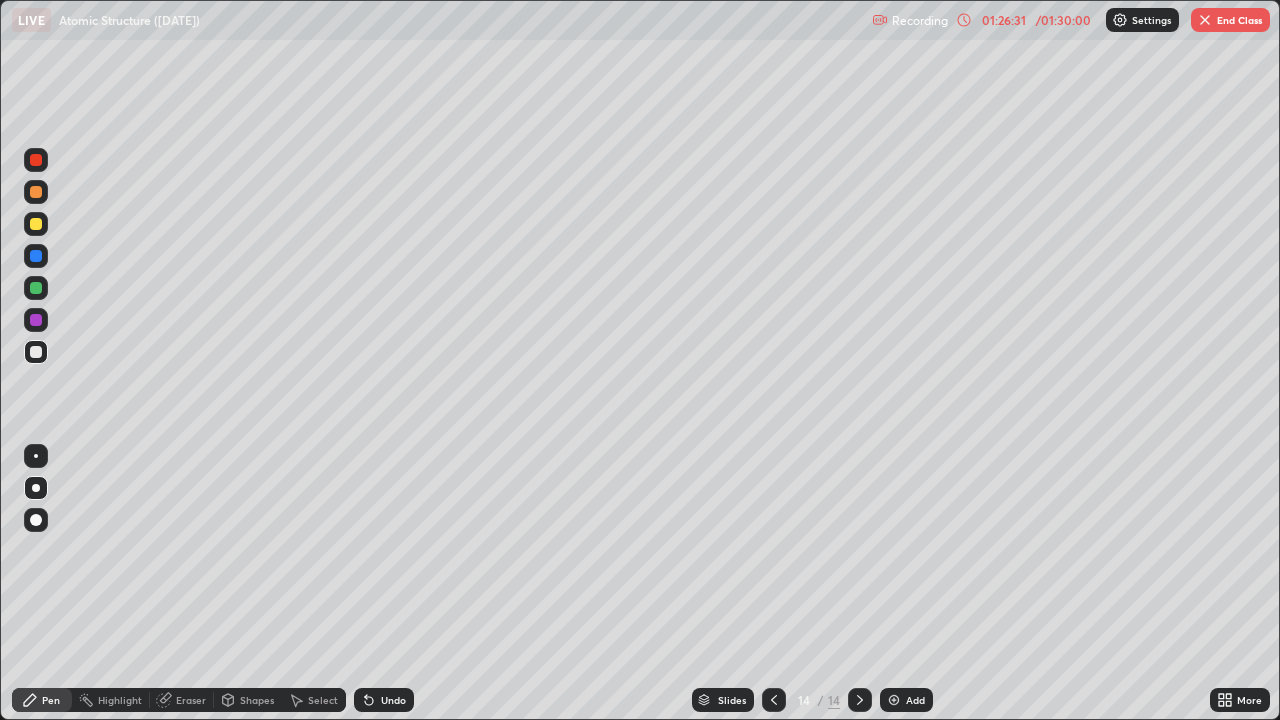 click on "Add" at bounding box center (906, 700) 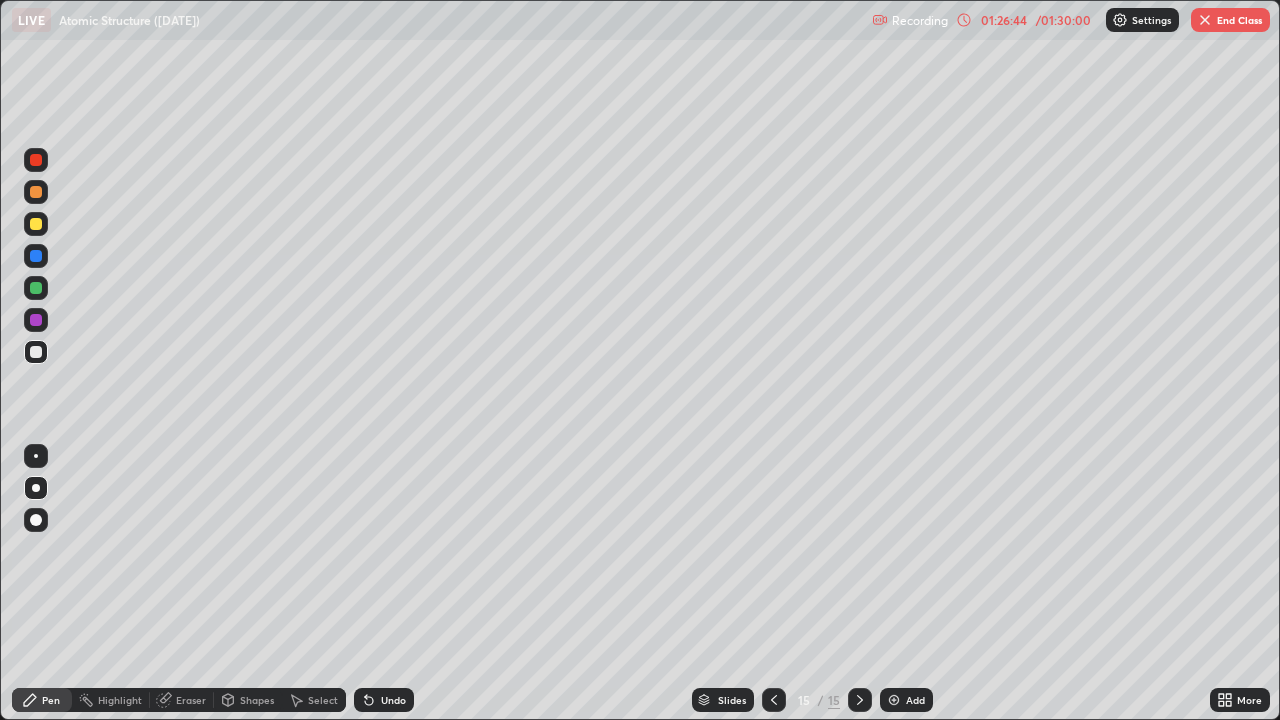 click on "Undo" at bounding box center (393, 700) 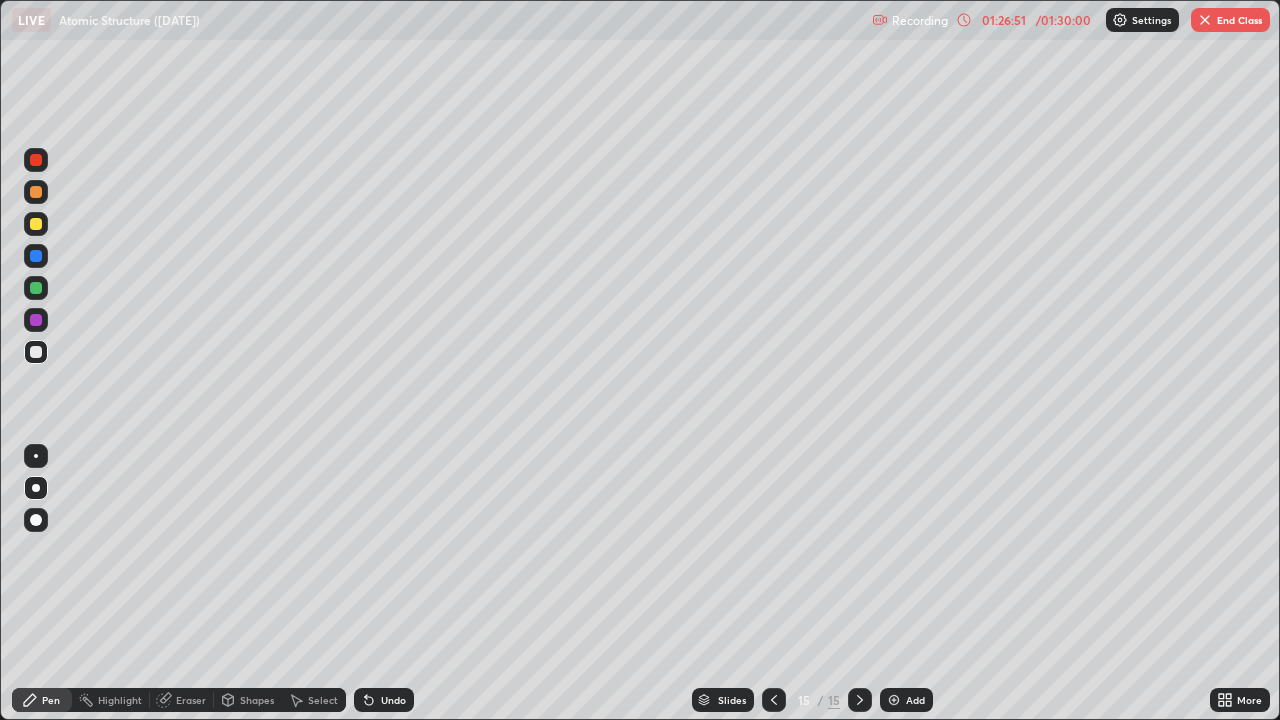 click at bounding box center (36, 224) 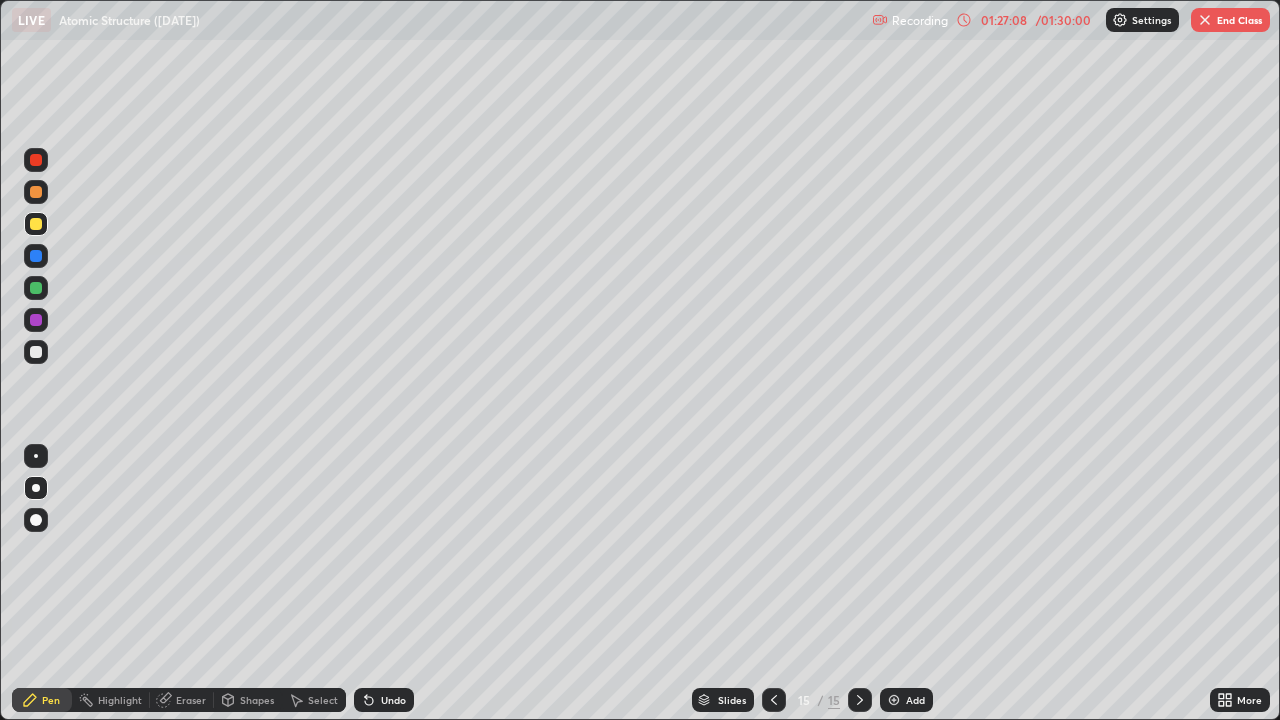 click on "Undo" at bounding box center (393, 700) 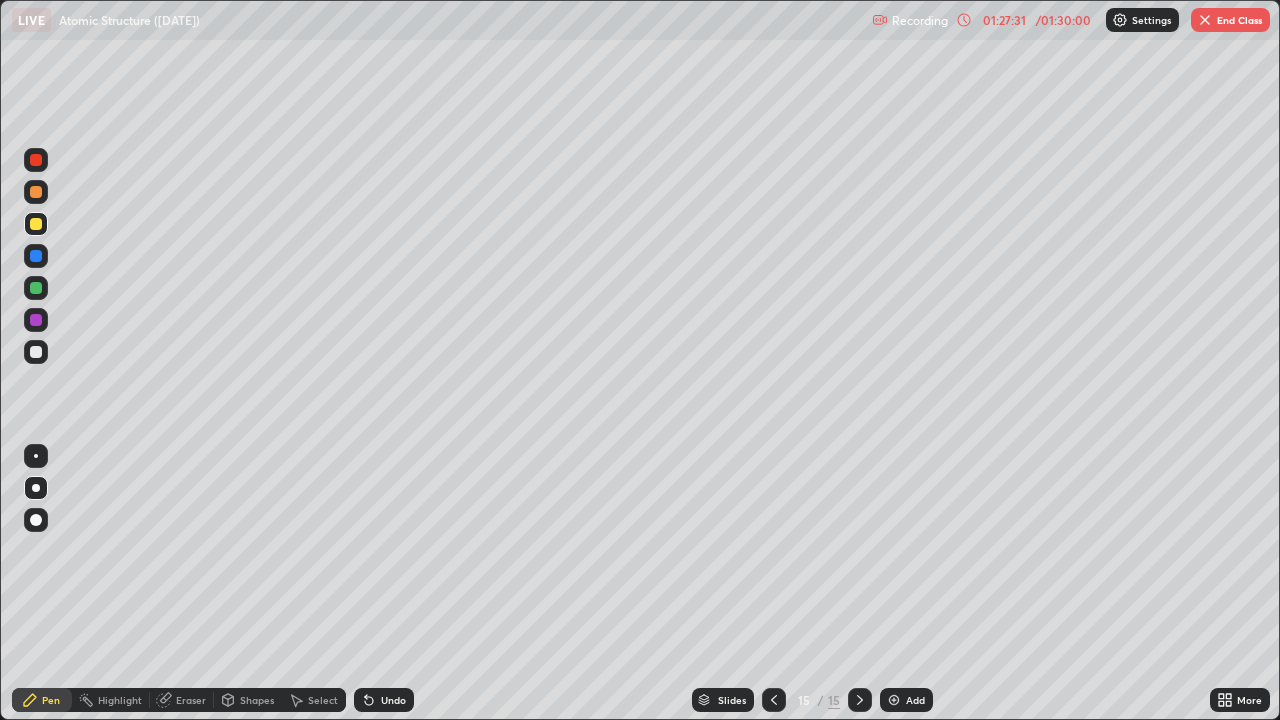 click at bounding box center (36, 352) 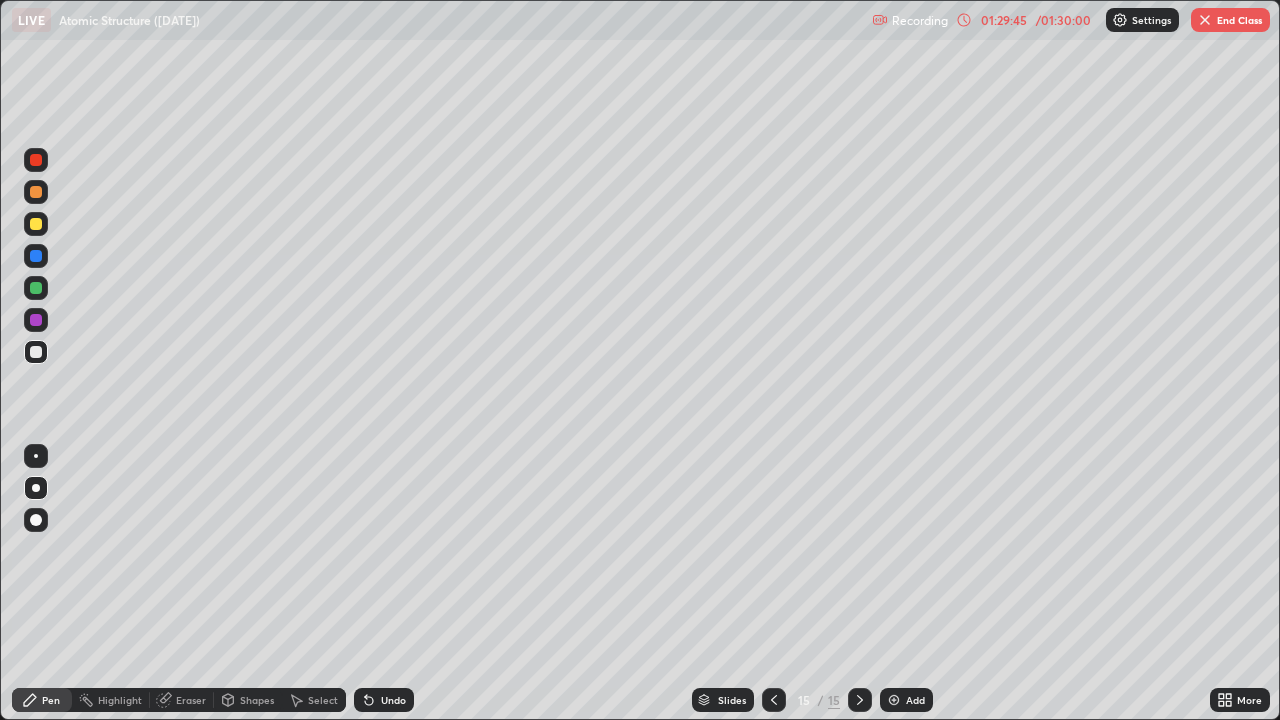 click on "End Class" at bounding box center (1230, 20) 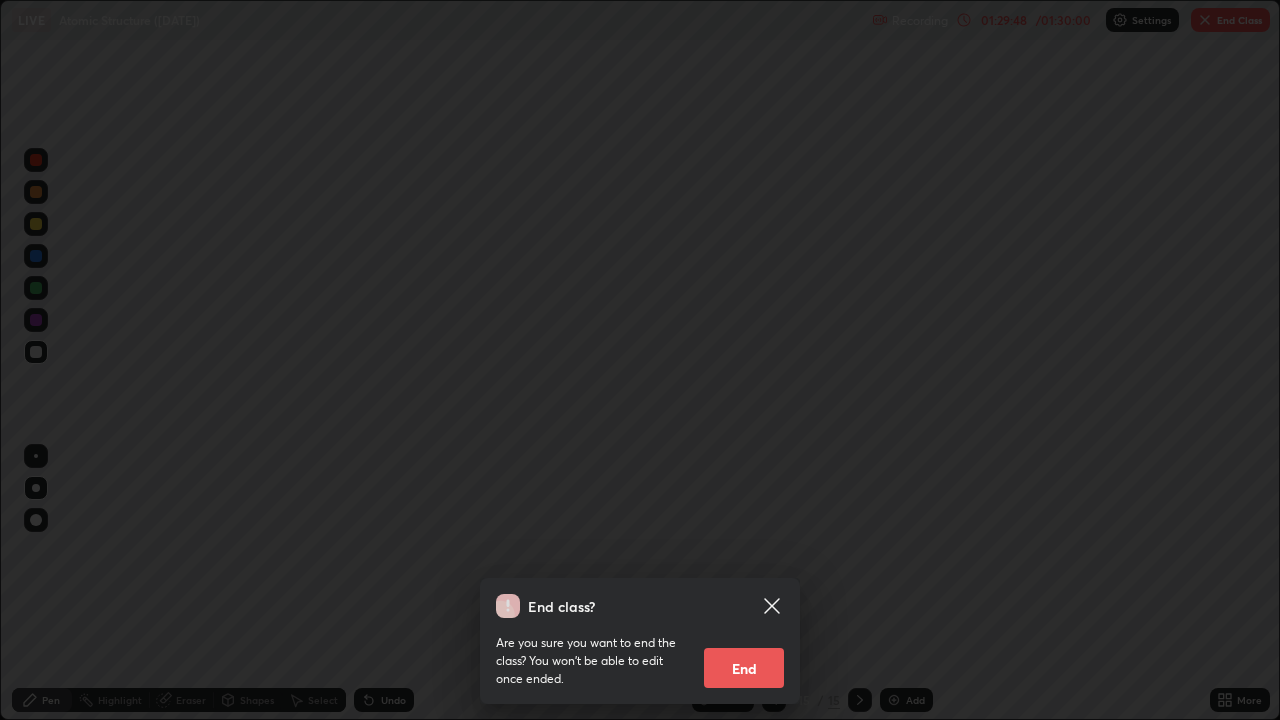click on "End" at bounding box center (744, 668) 